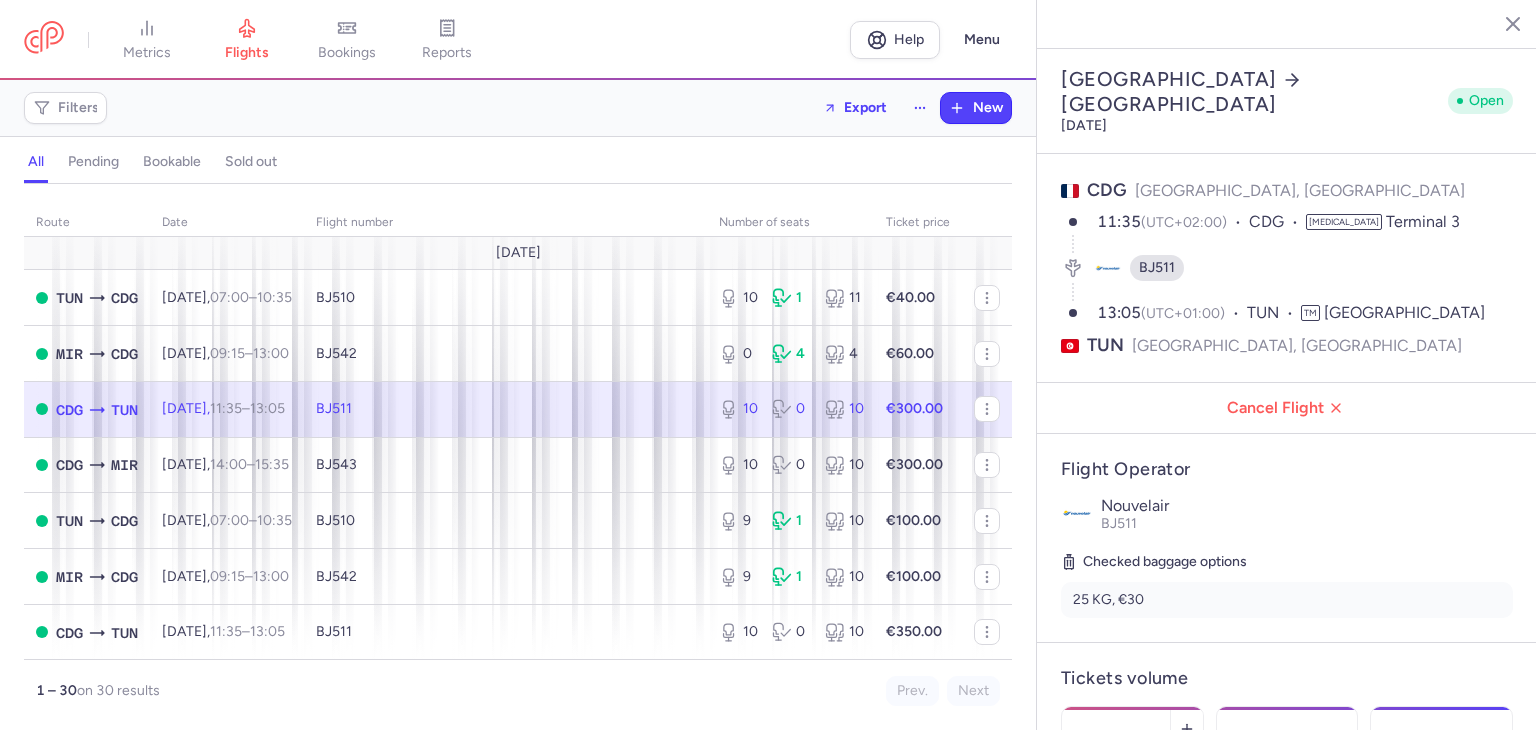 select on "days" 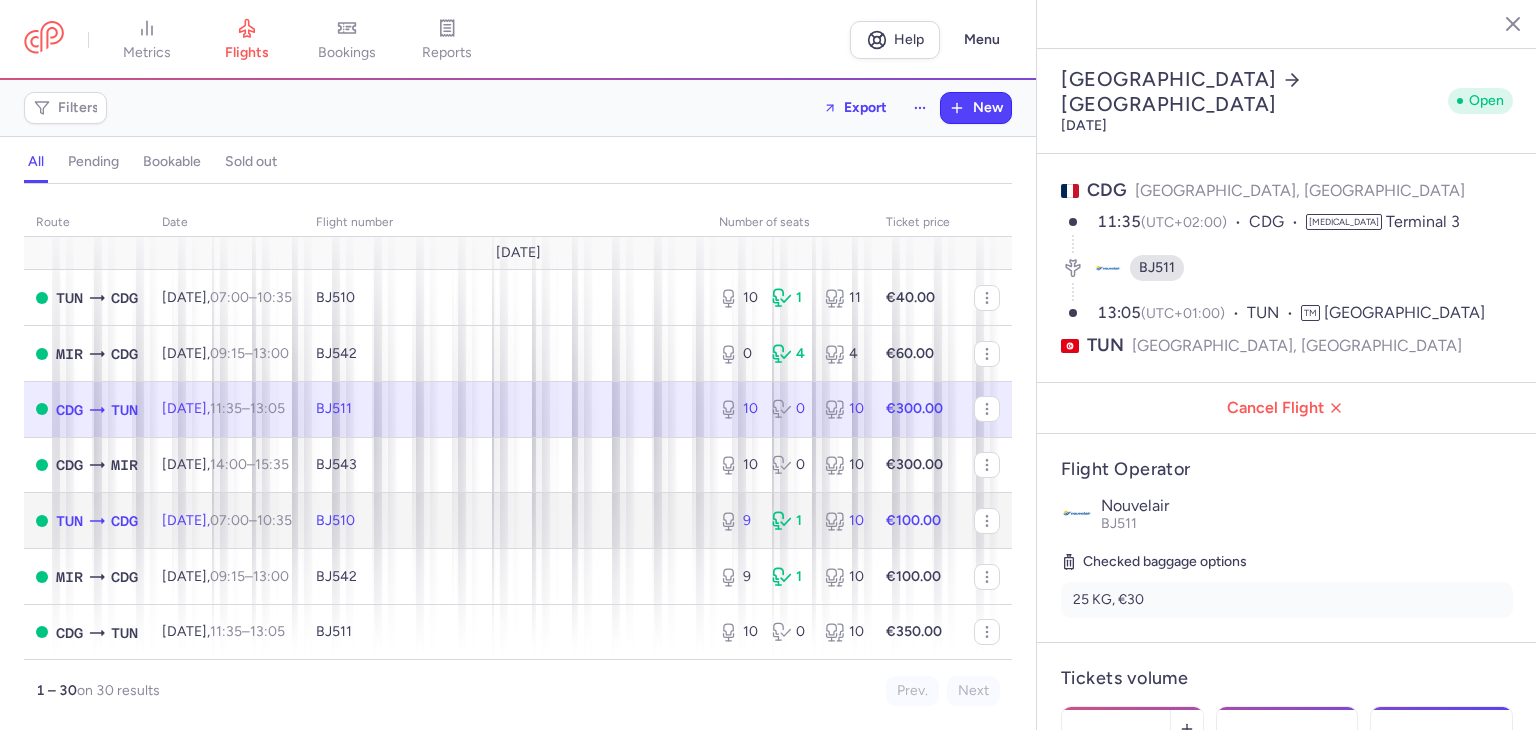 click on "BJ510" at bounding box center (505, 521) 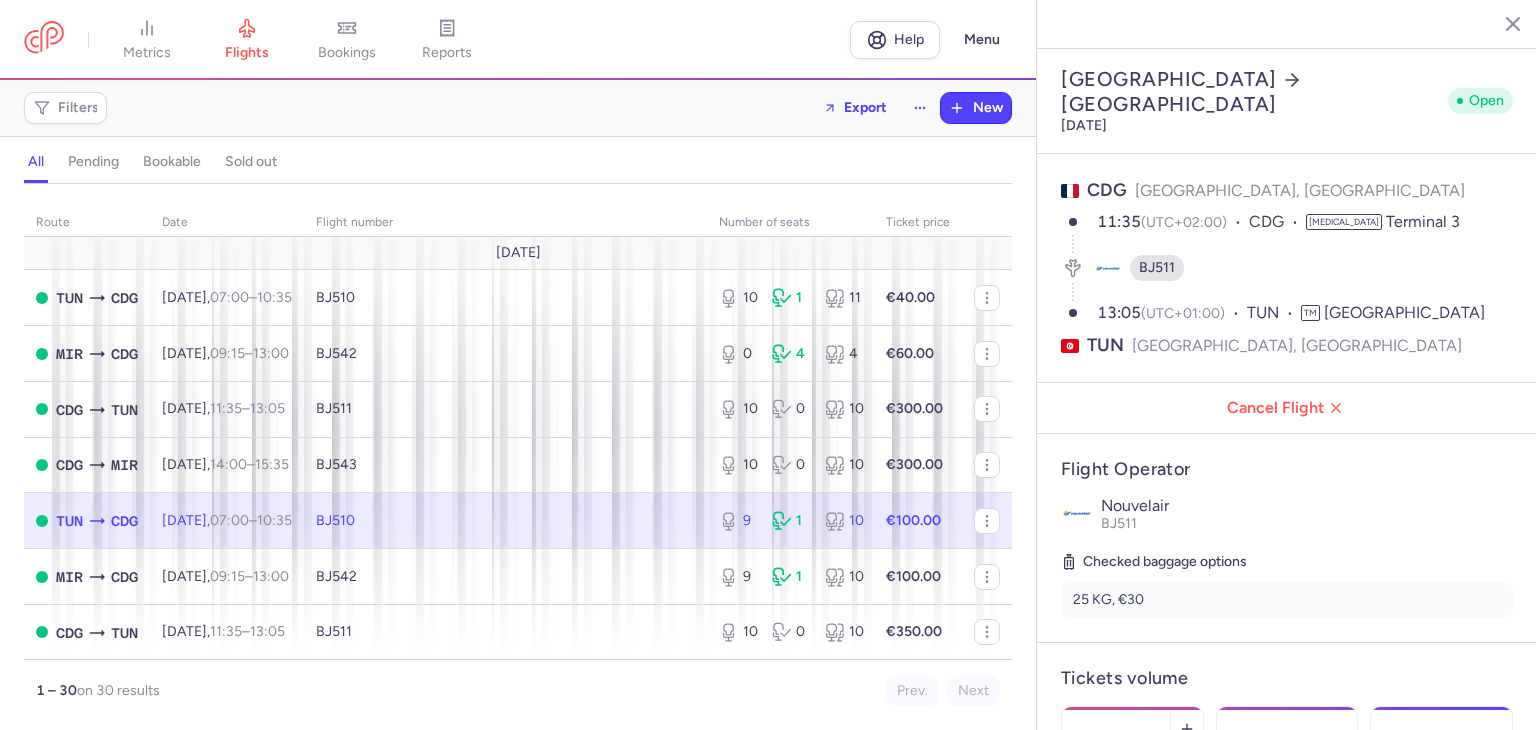 type on "9" 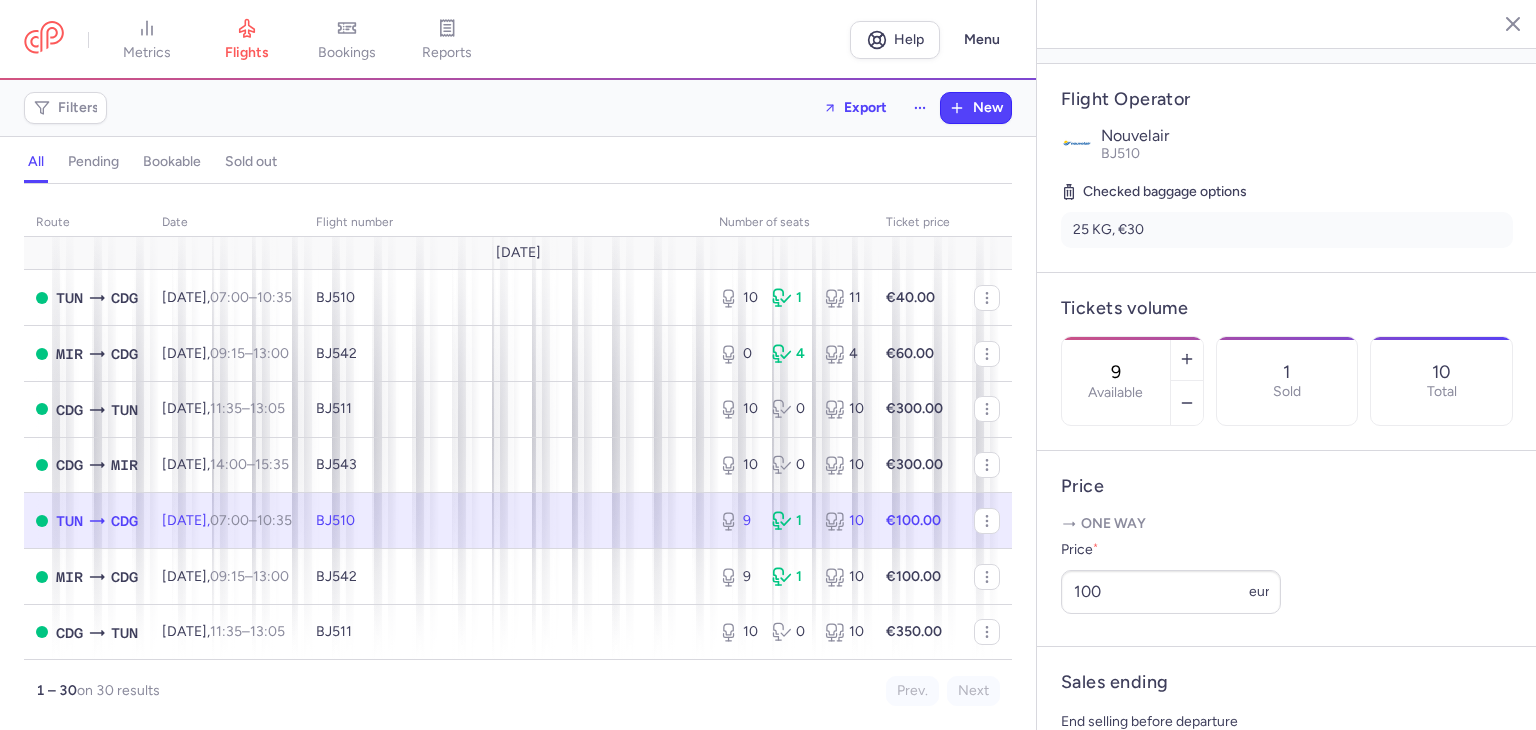 scroll, scrollTop: 413, scrollLeft: 0, axis: vertical 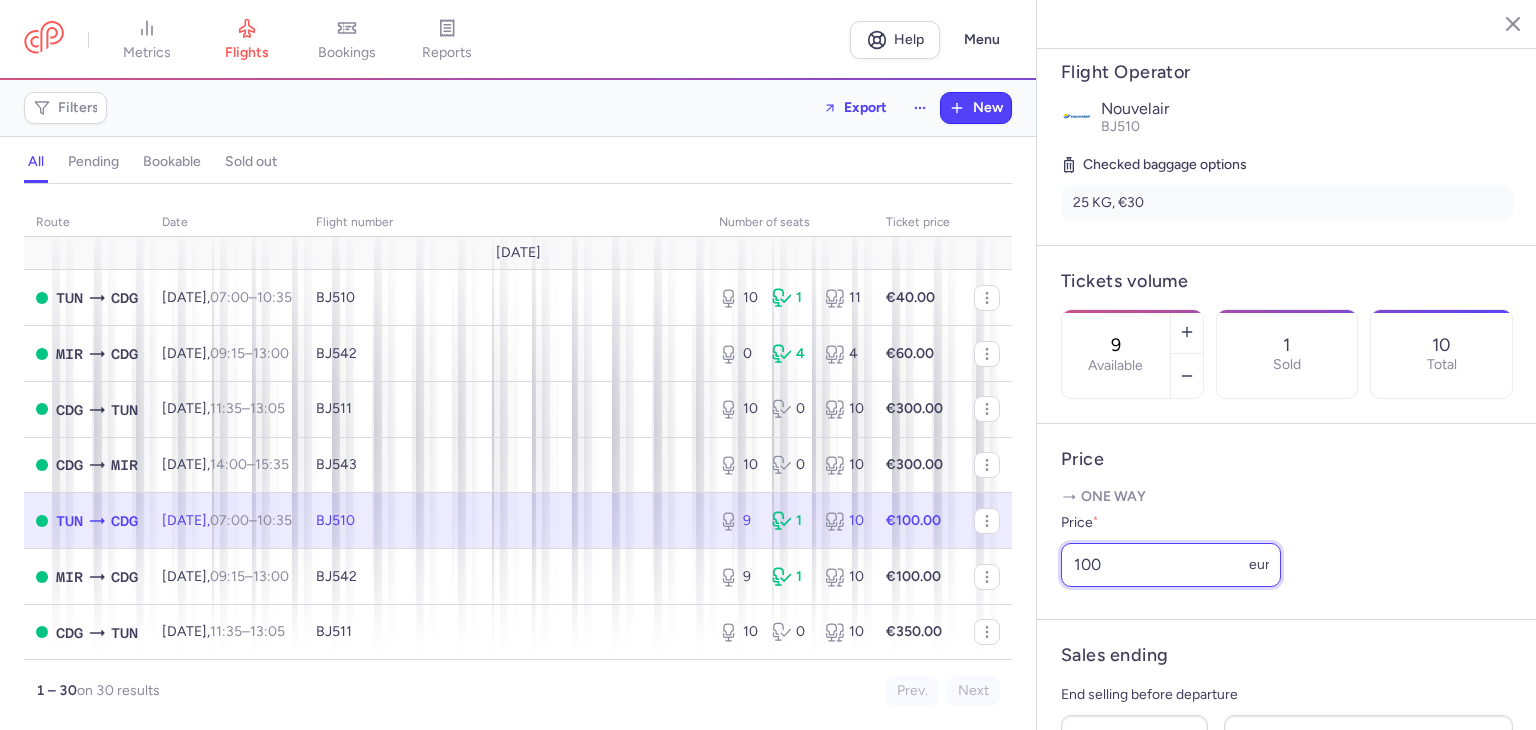 drag, startPoint x: 1121, startPoint y: 598, endPoint x: 1006, endPoint y: 582, distance: 116.10771 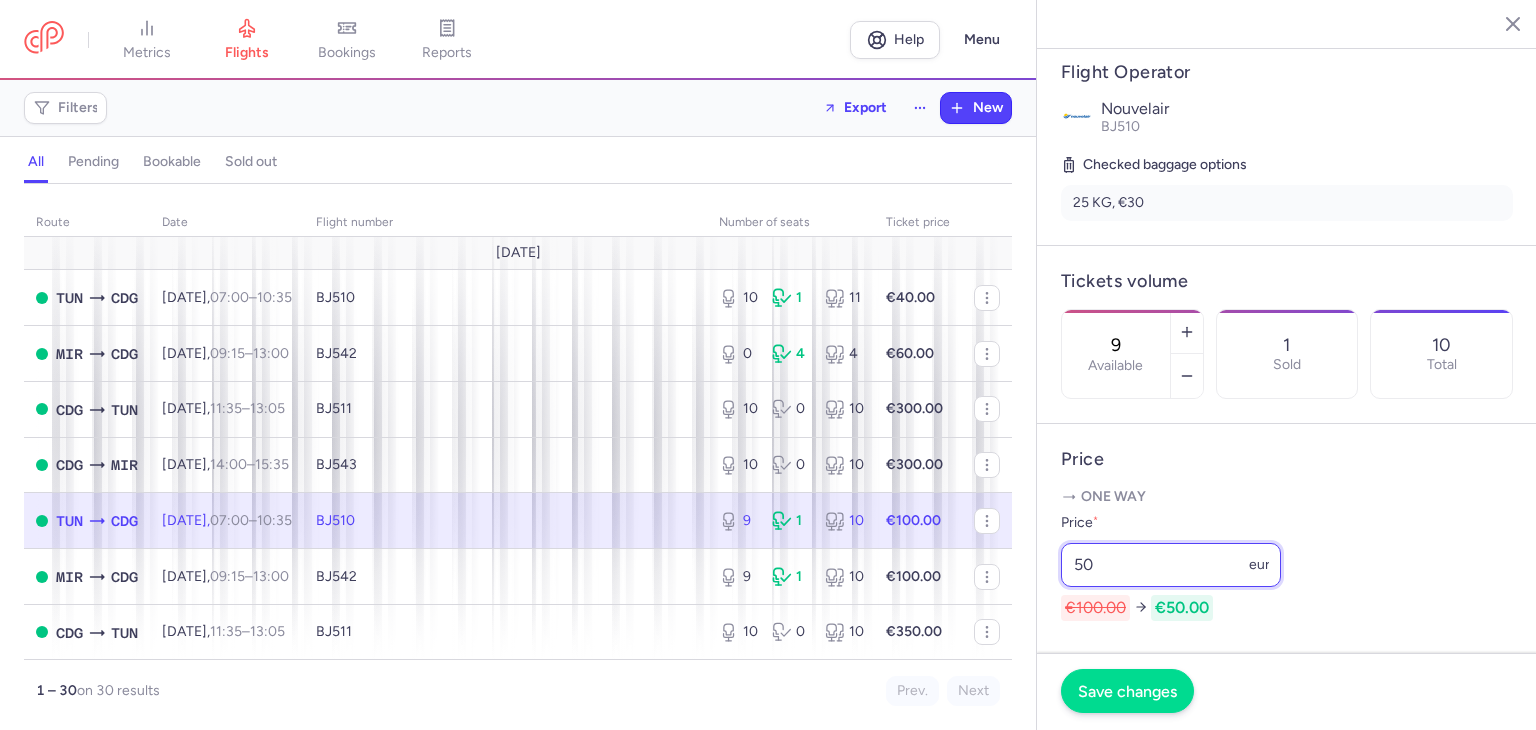 type on "50" 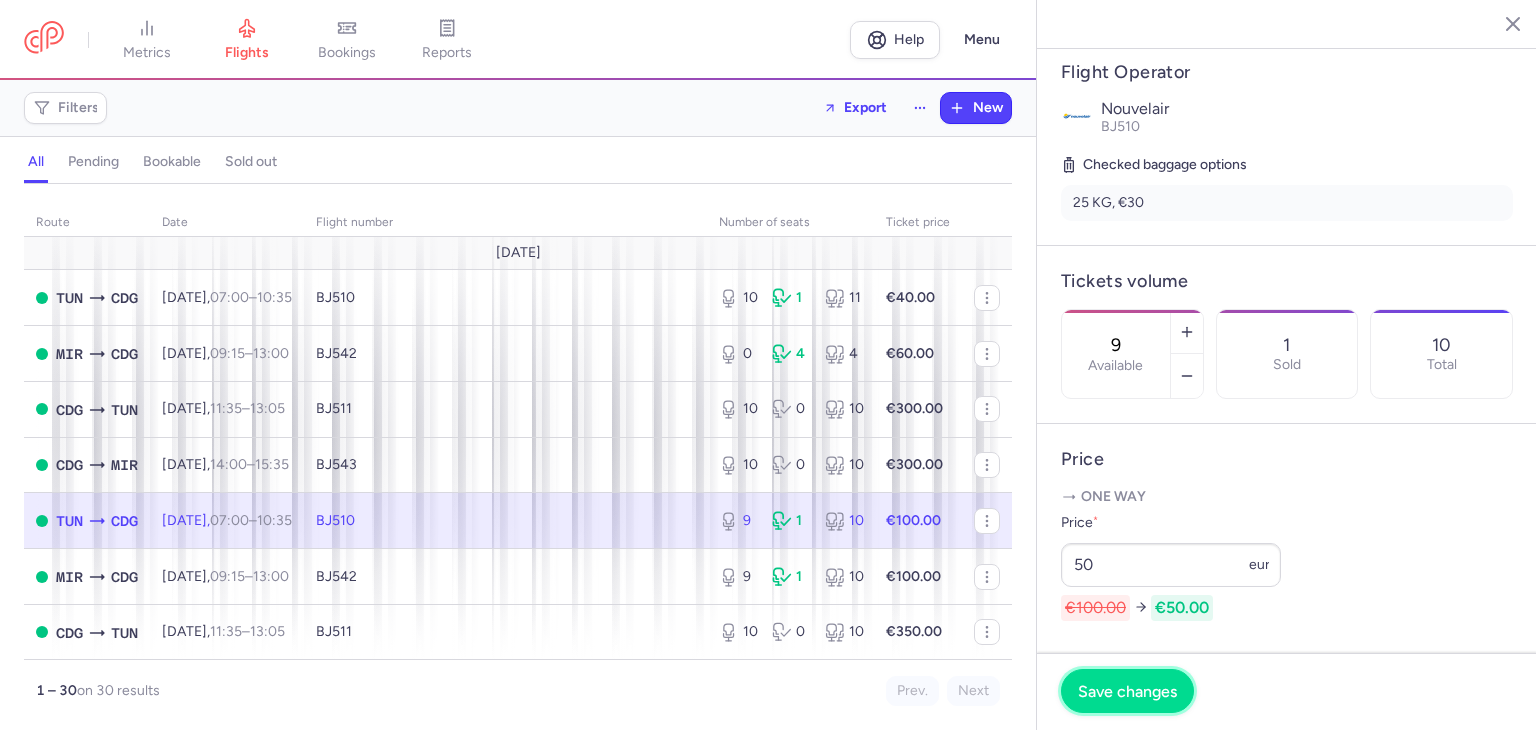 click on "Save changes" at bounding box center (1127, 691) 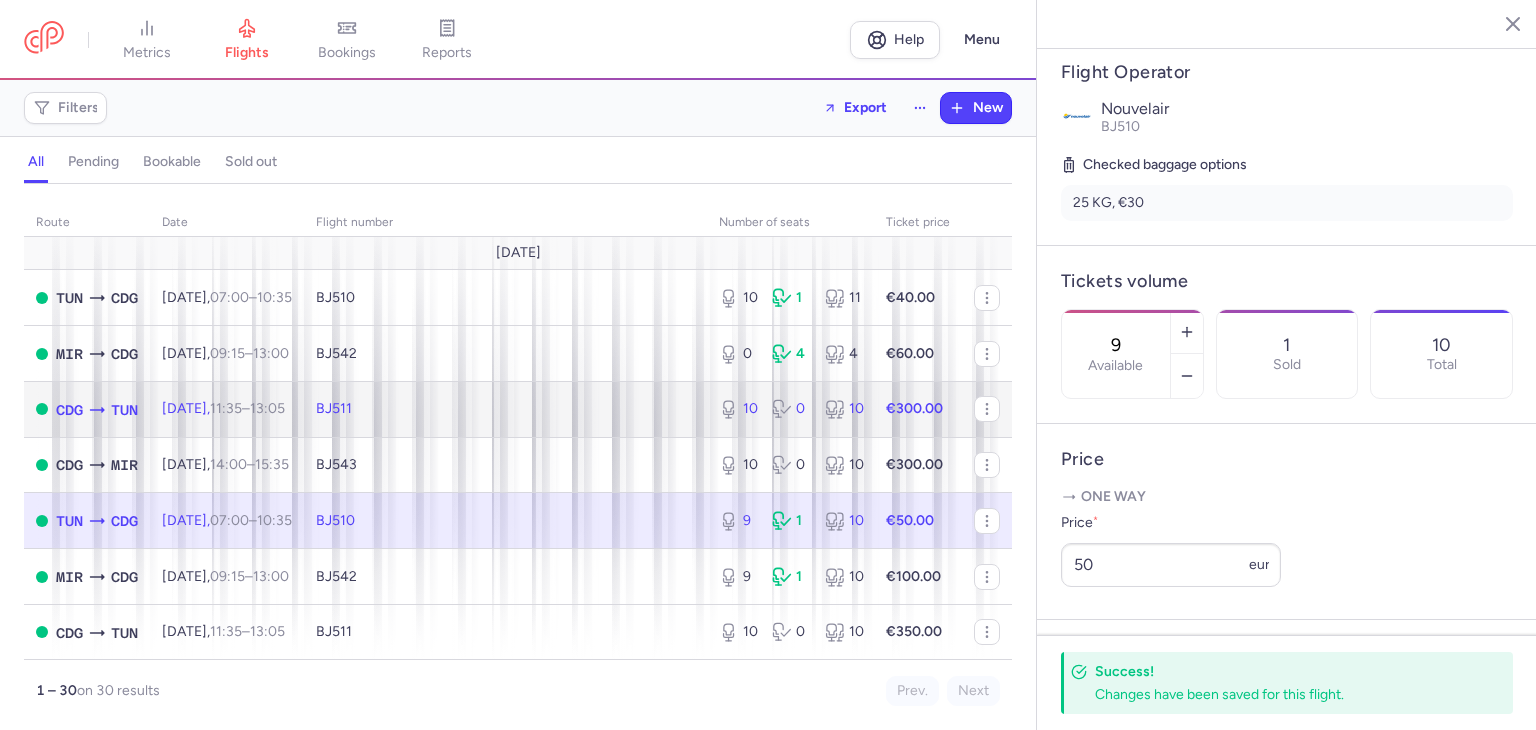 click on "BJ511" at bounding box center [505, 409] 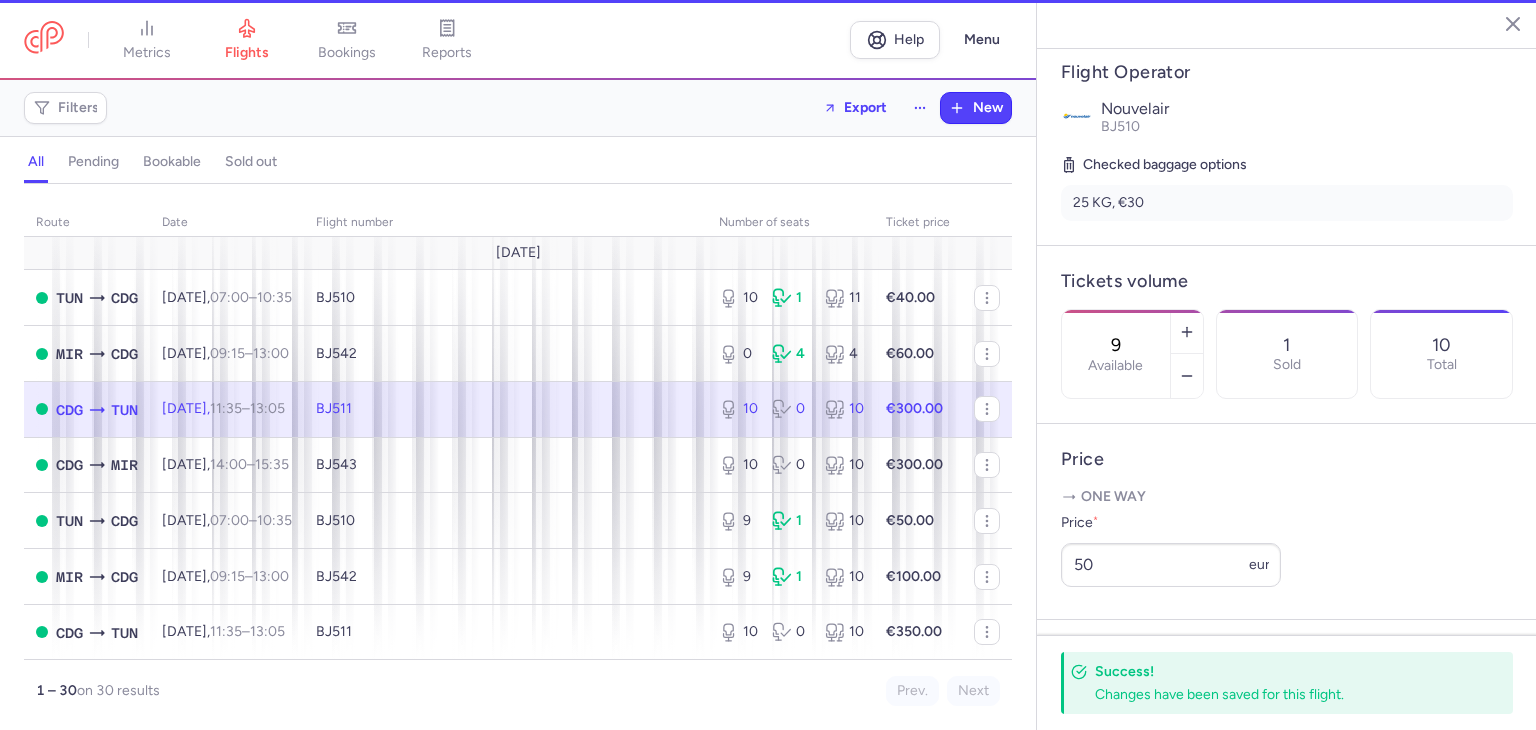 type on "10" 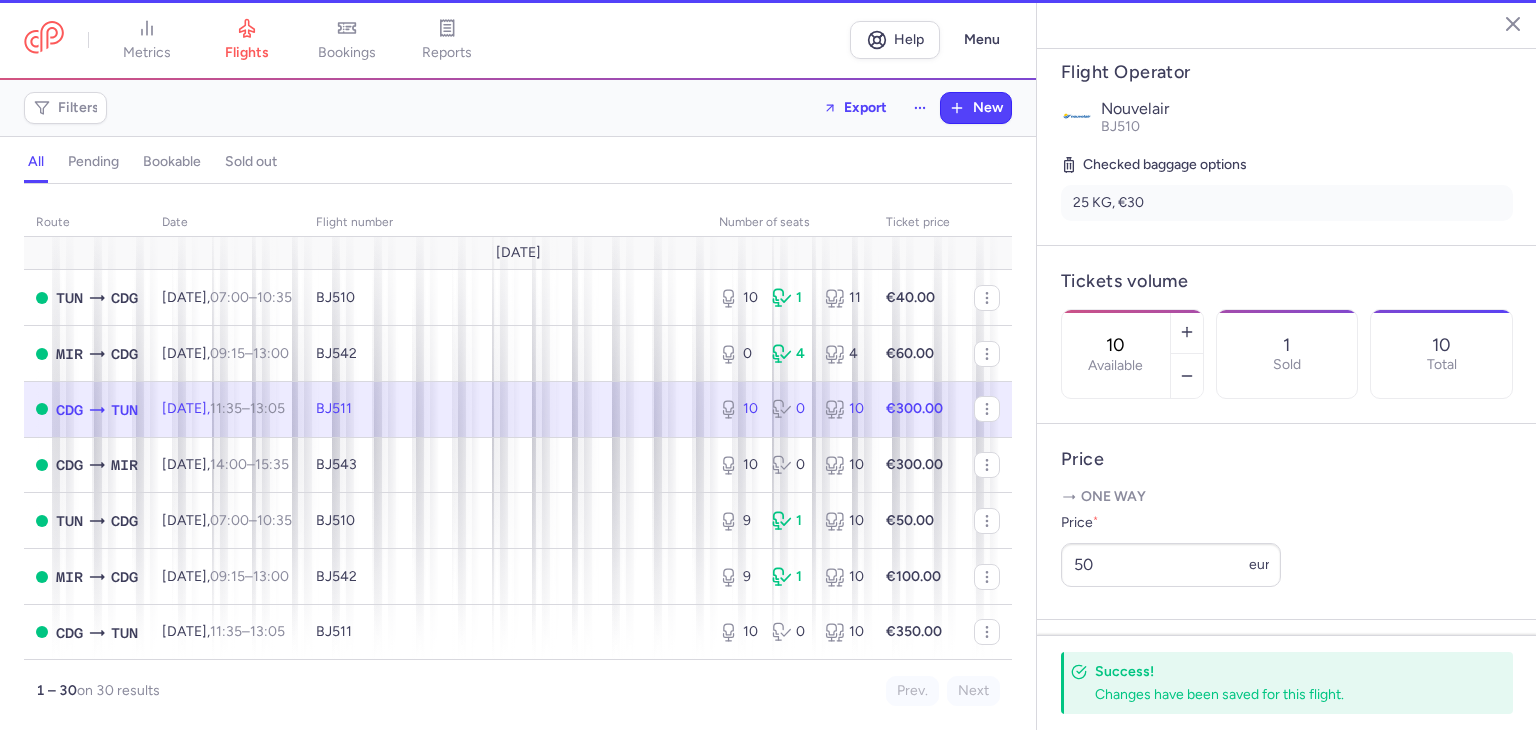scroll, scrollTop: 397, scrollLeft: 0, axis: vertical 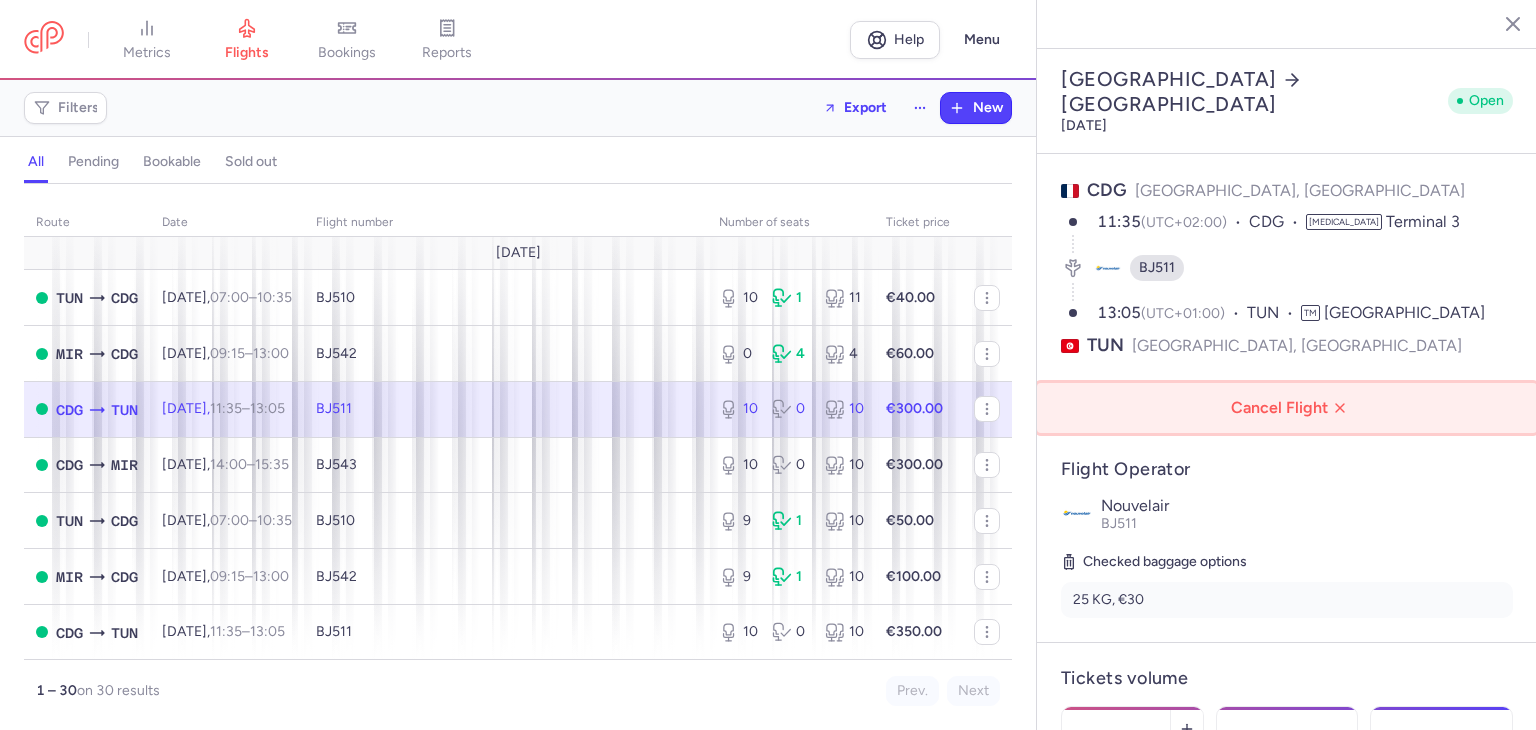 click on "Cancel Flight" at bounding box center (1291, 408) 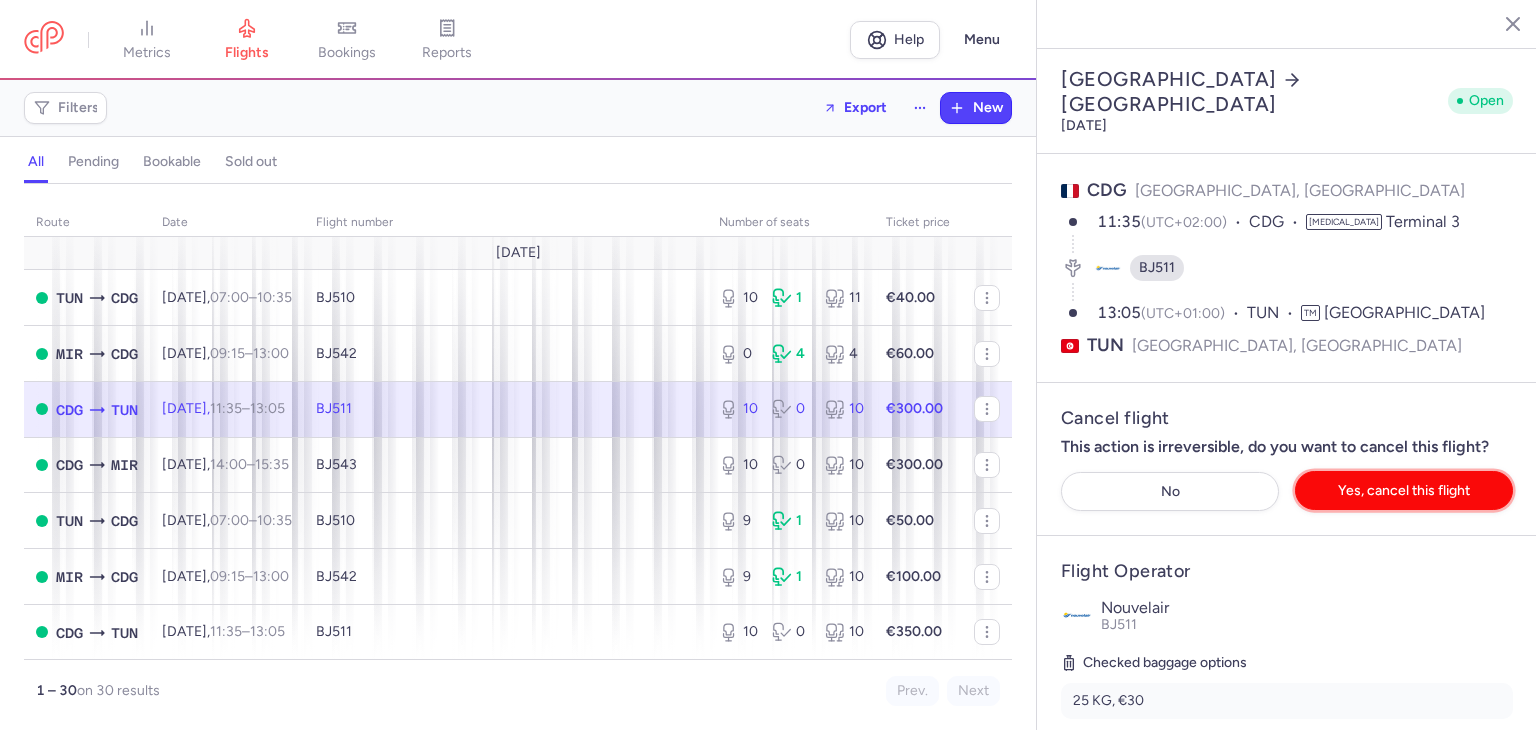 click on "Yes, cancel this flight" at bounding box center (1404, 490) 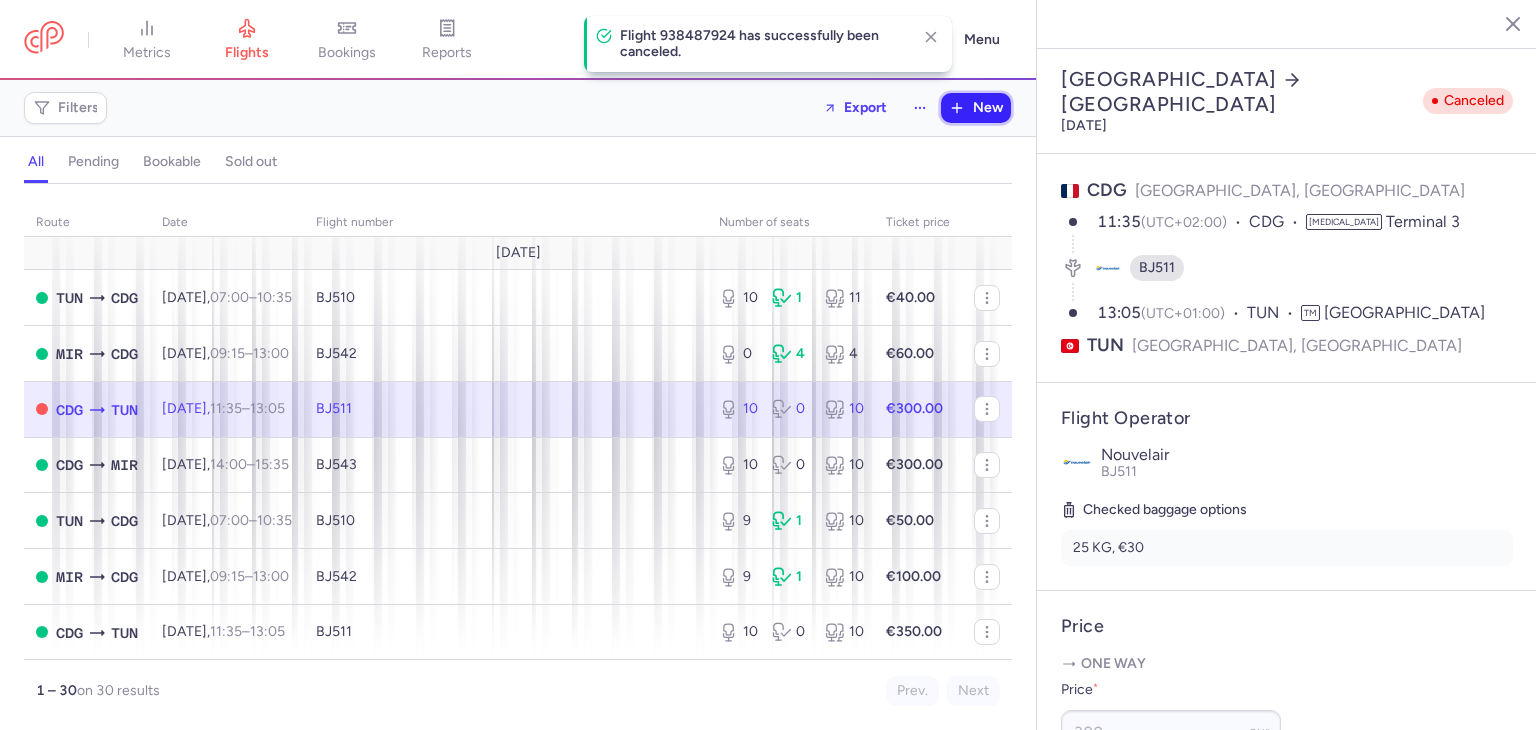 click on "New" at bounding box center (988, 108) 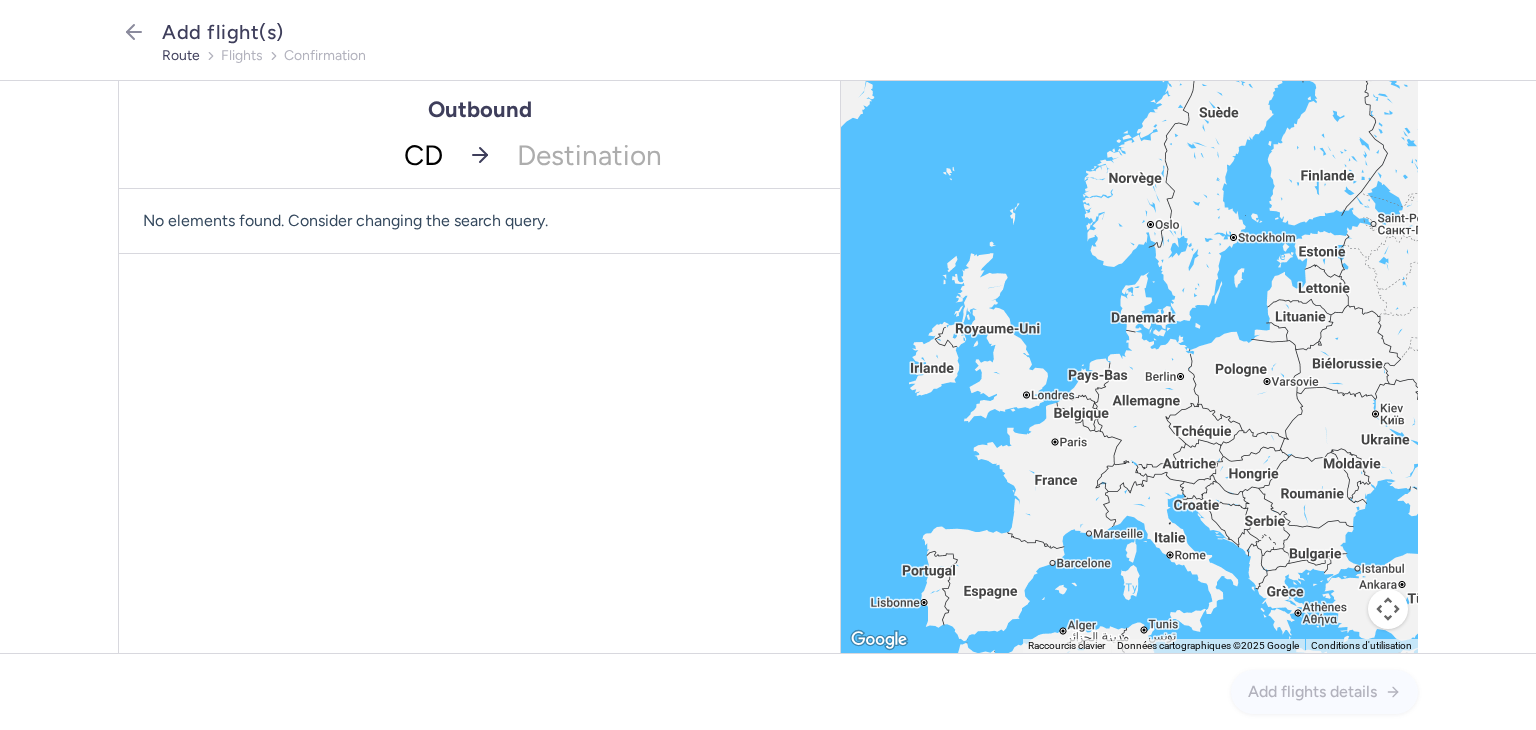 type on "CDG" 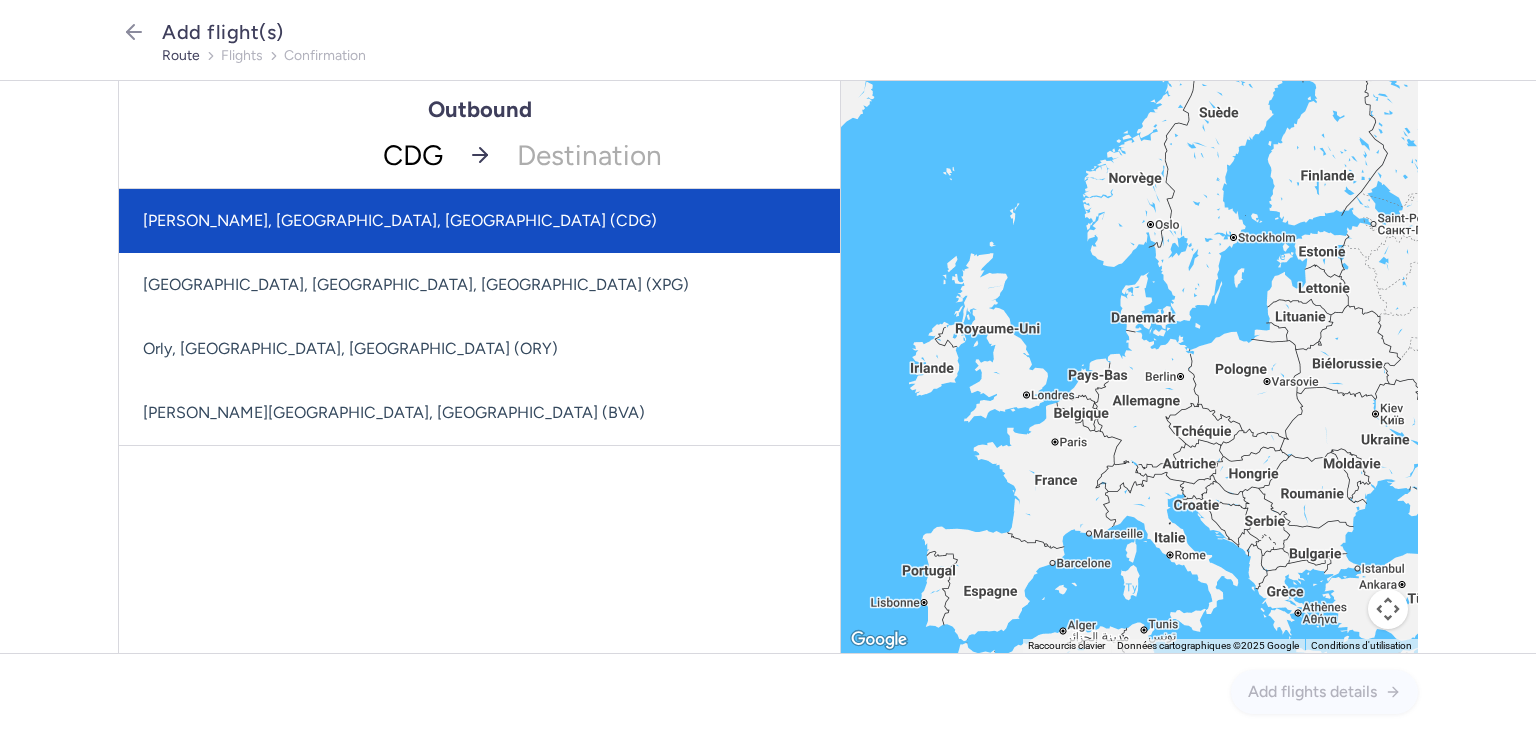 click on "Charles De Gaulle, Paris, France (CDG)" 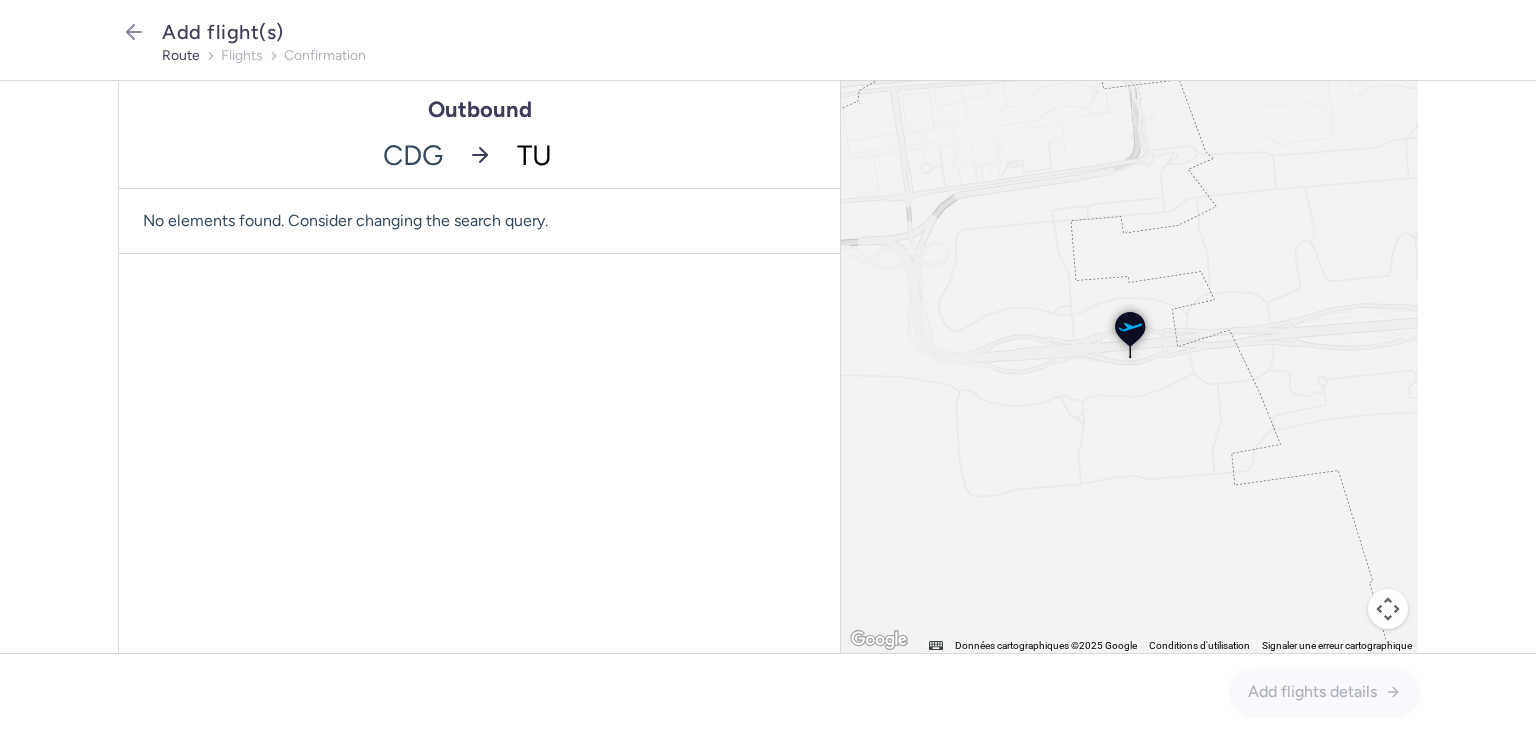 type on "TUN" 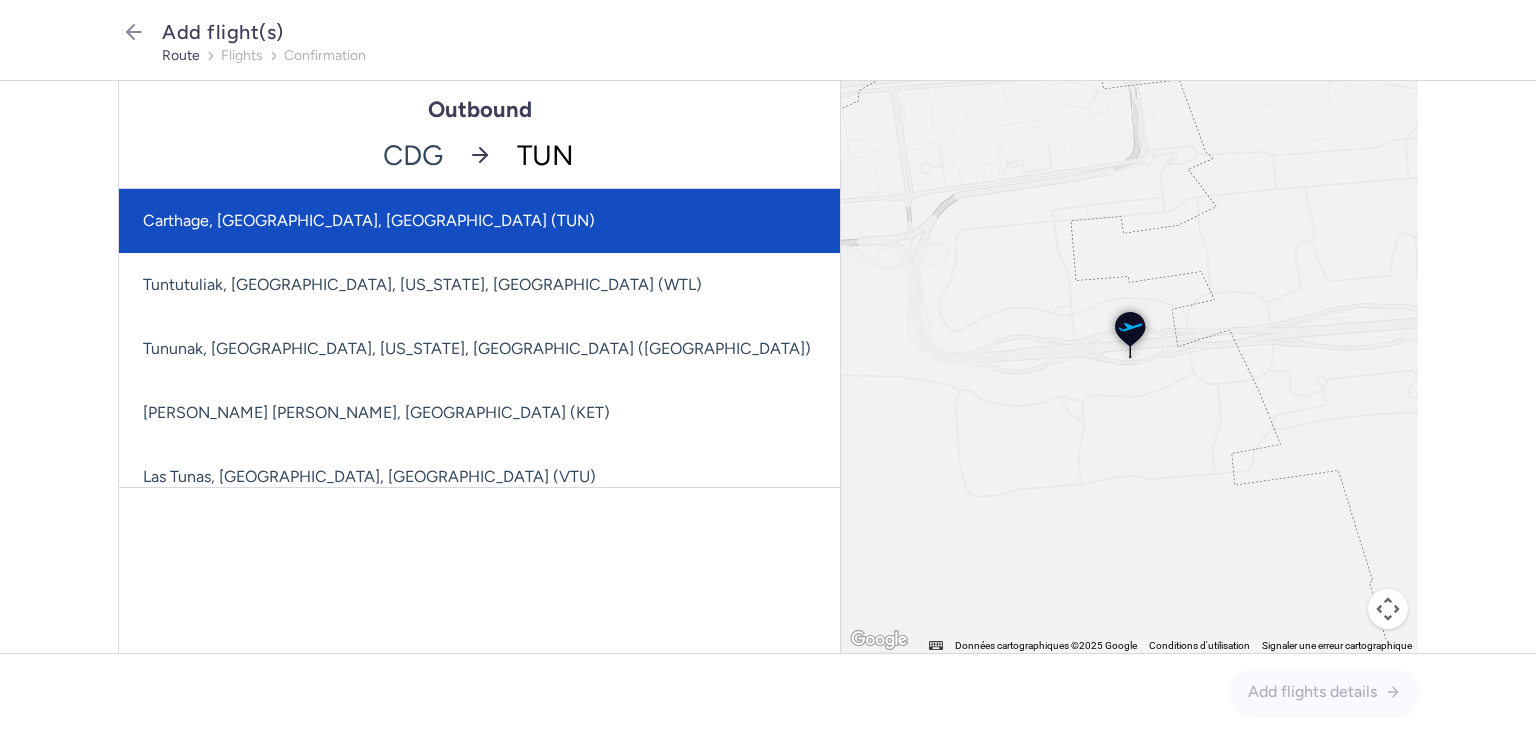 click on "Carthage, Tunis, Tunisia (TUN)" 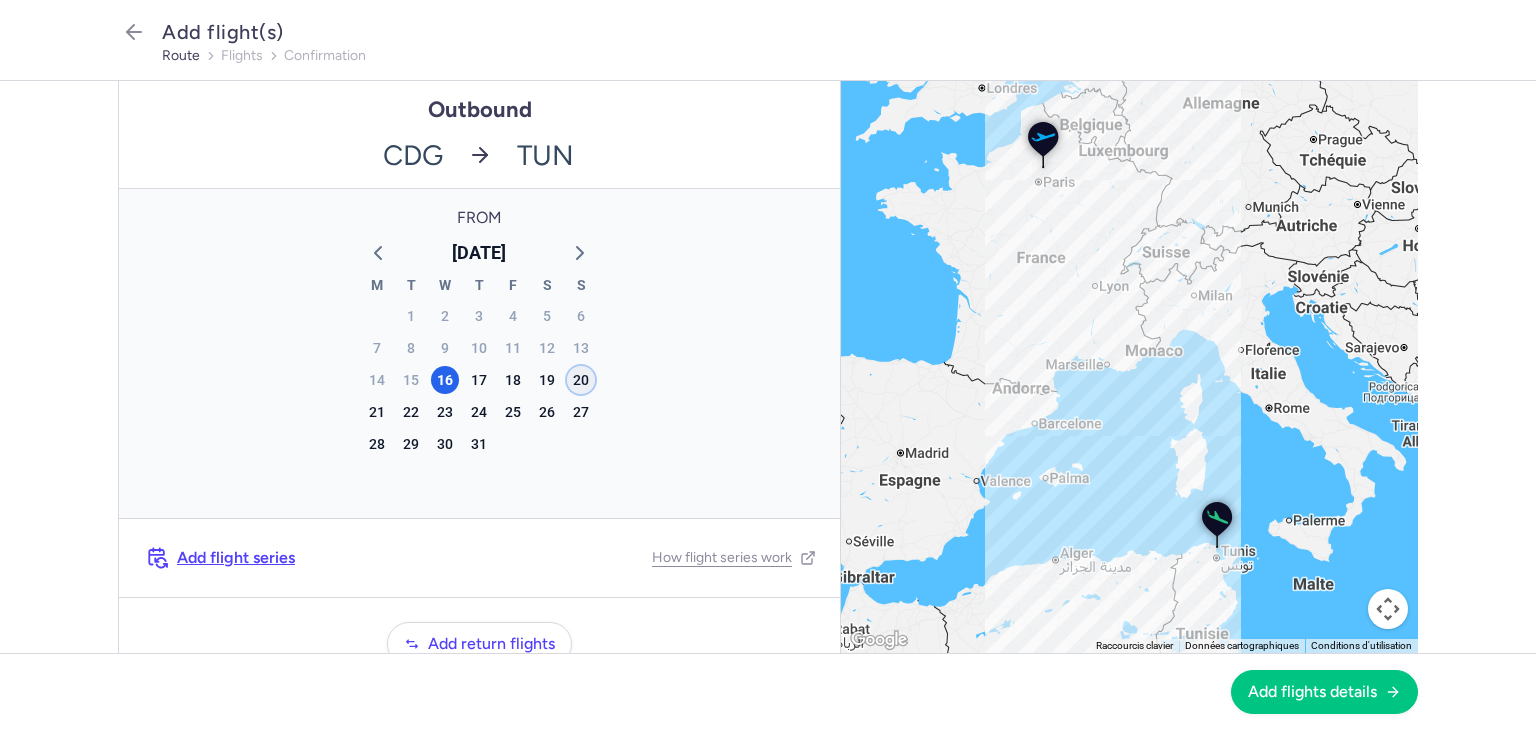 click on "20" 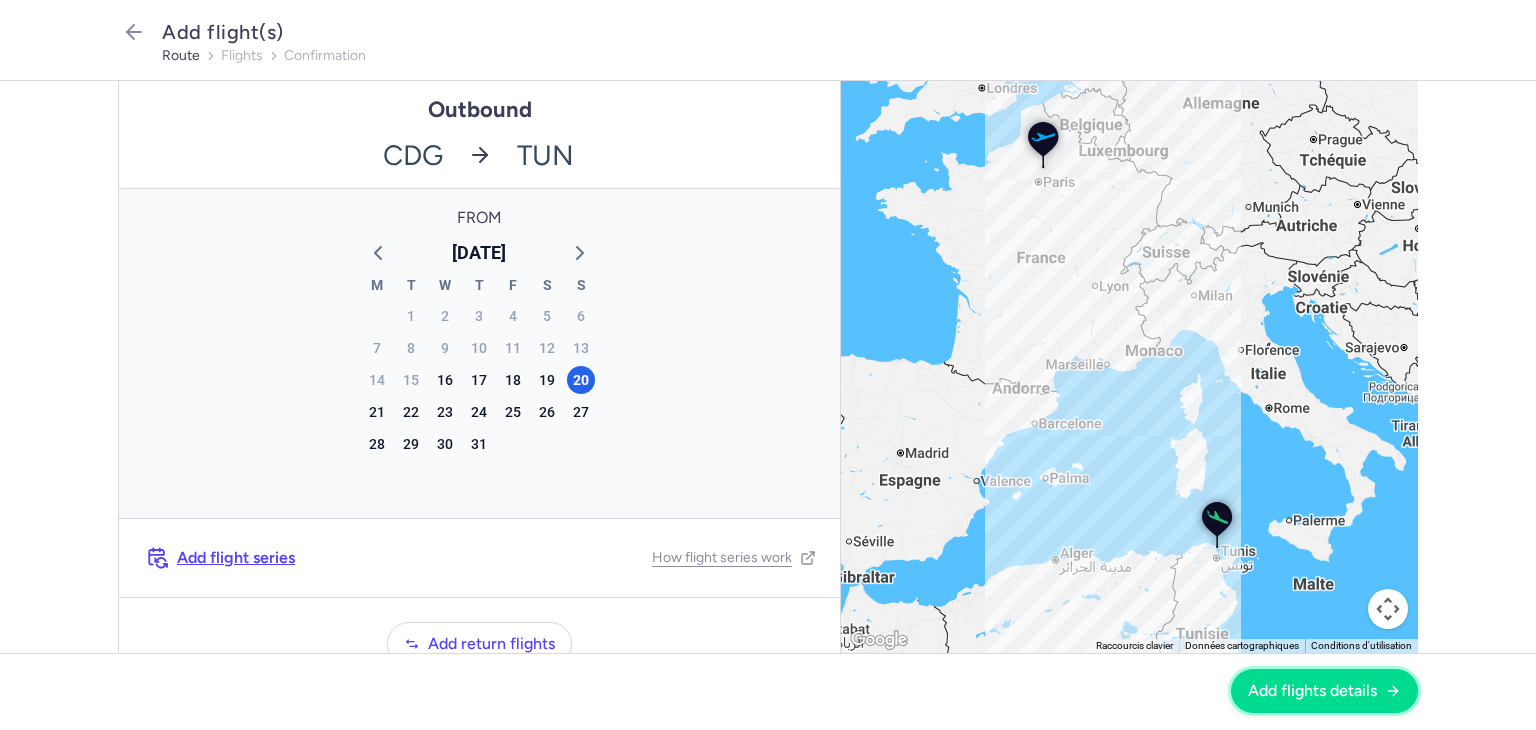 click on "Add flights details" at bounding box center [1312, 691] 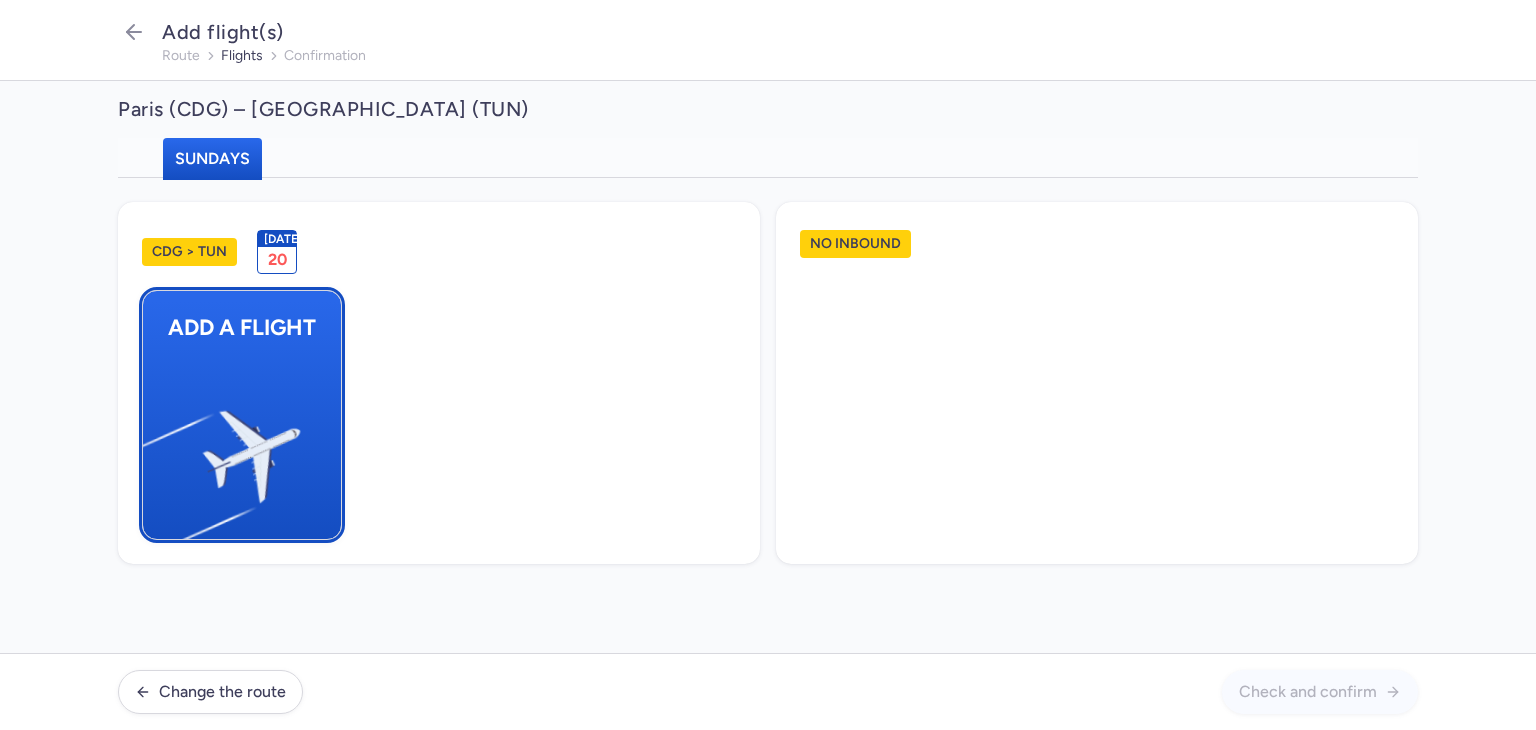 click on "Add a flight" at bounding box center (242, 415) 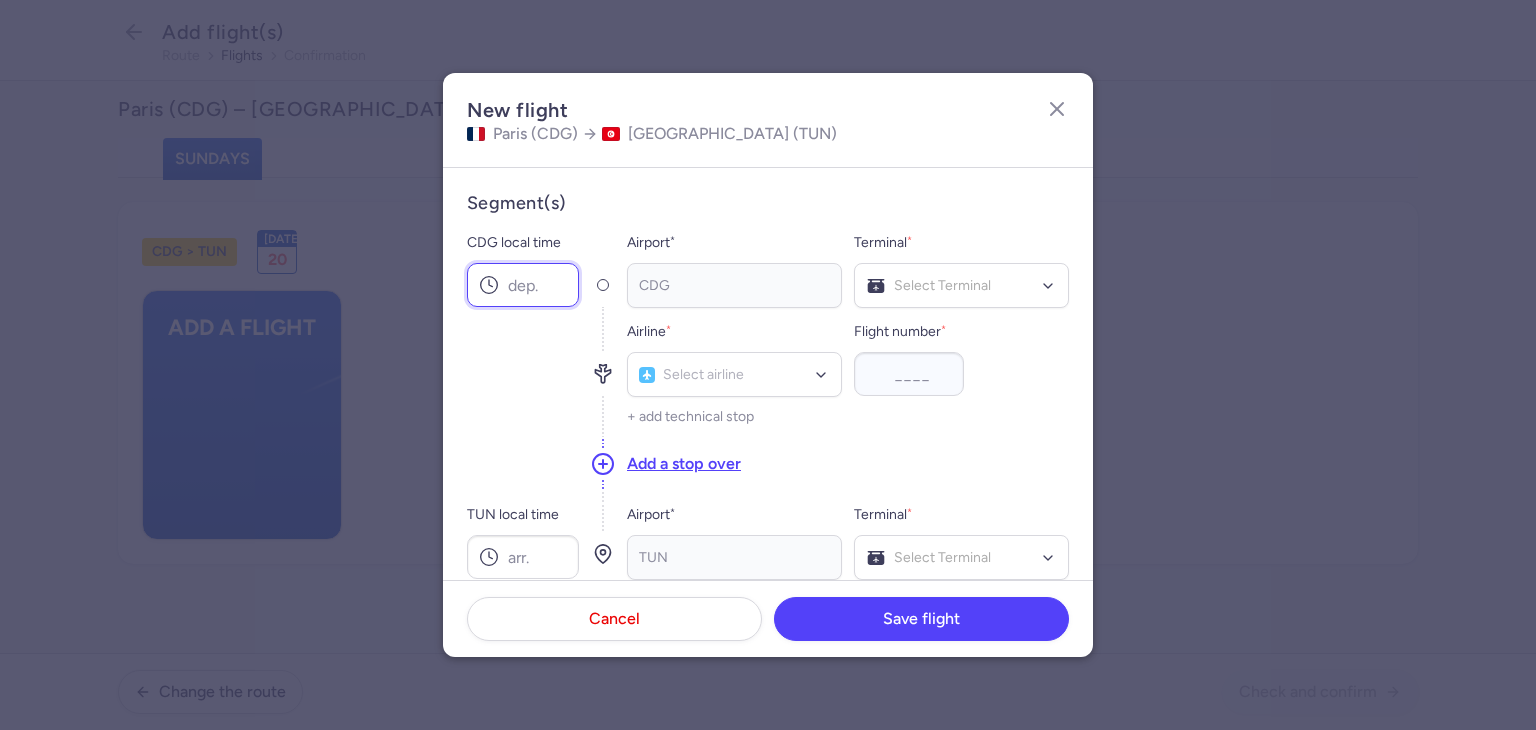 click on "CDG local time" at bounding box center (523, 285) 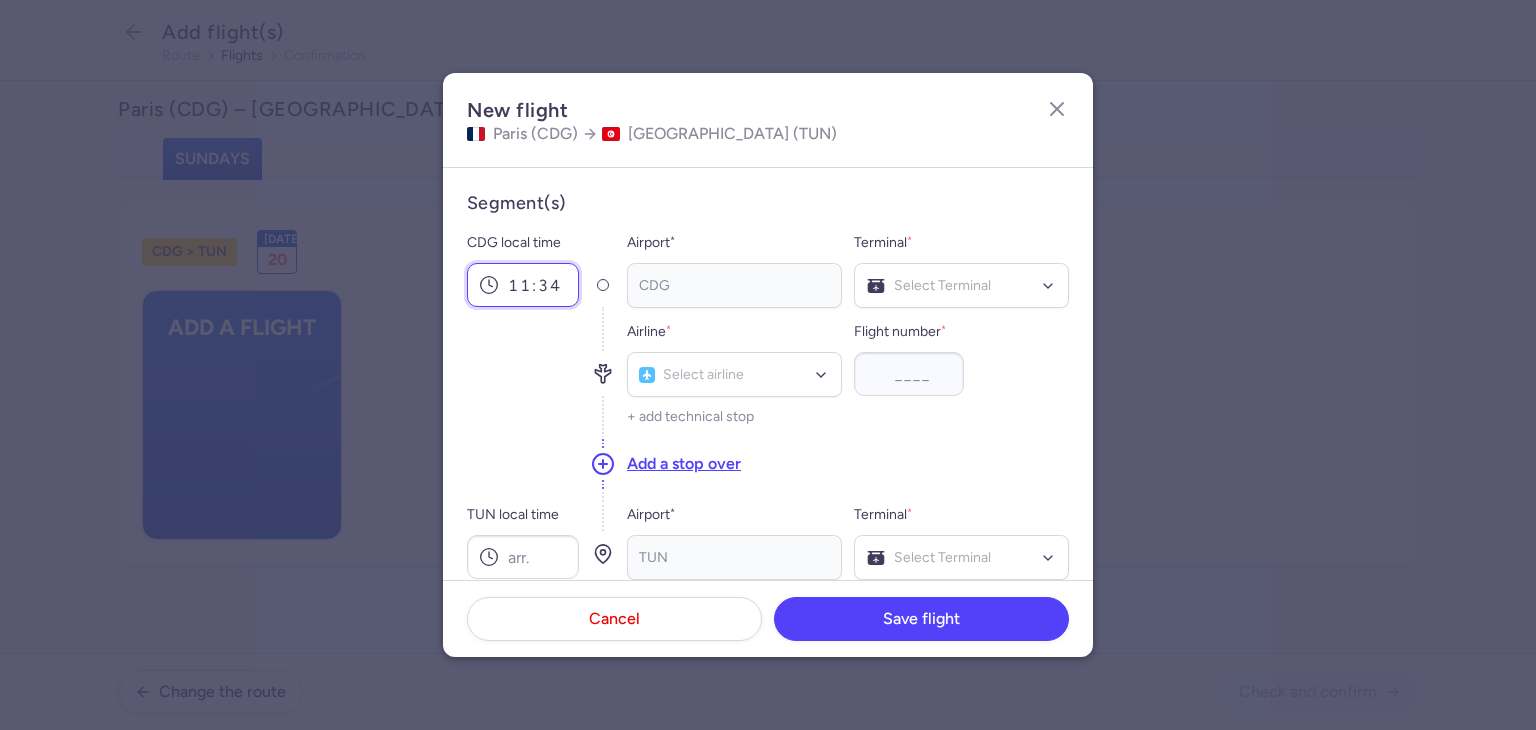 type on "11:34" 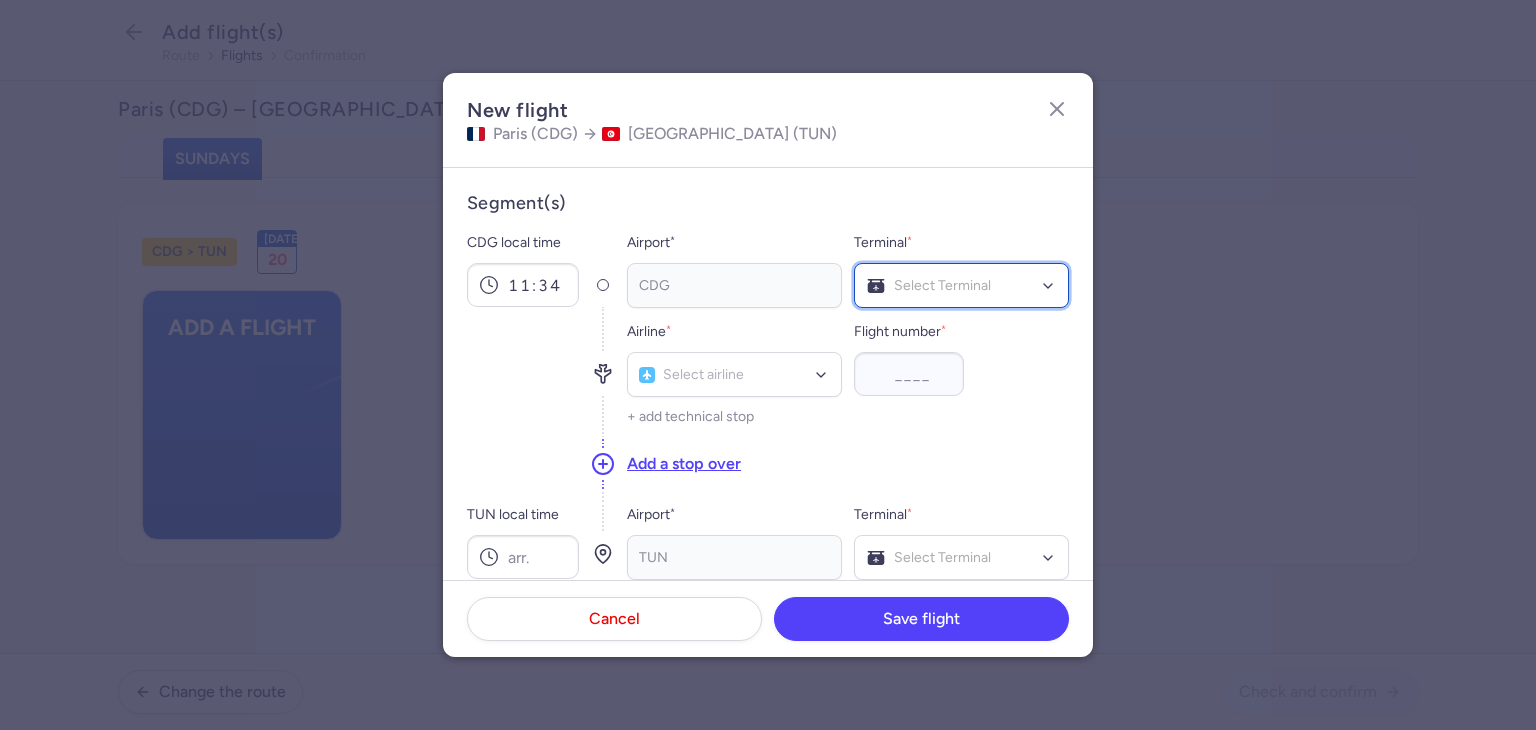 click 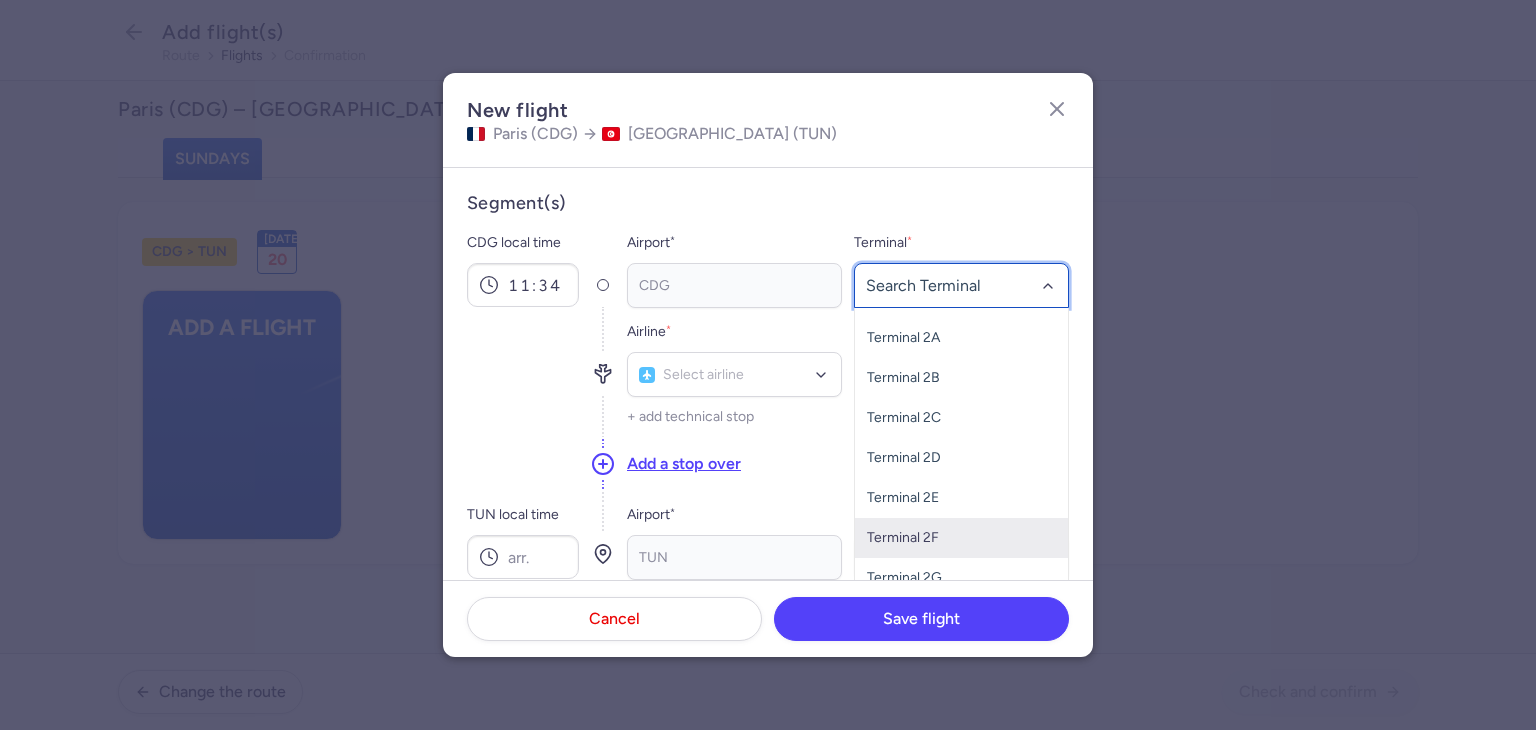 scroll, scrollTop: 60, scrollLeft: 0, axis: vertical 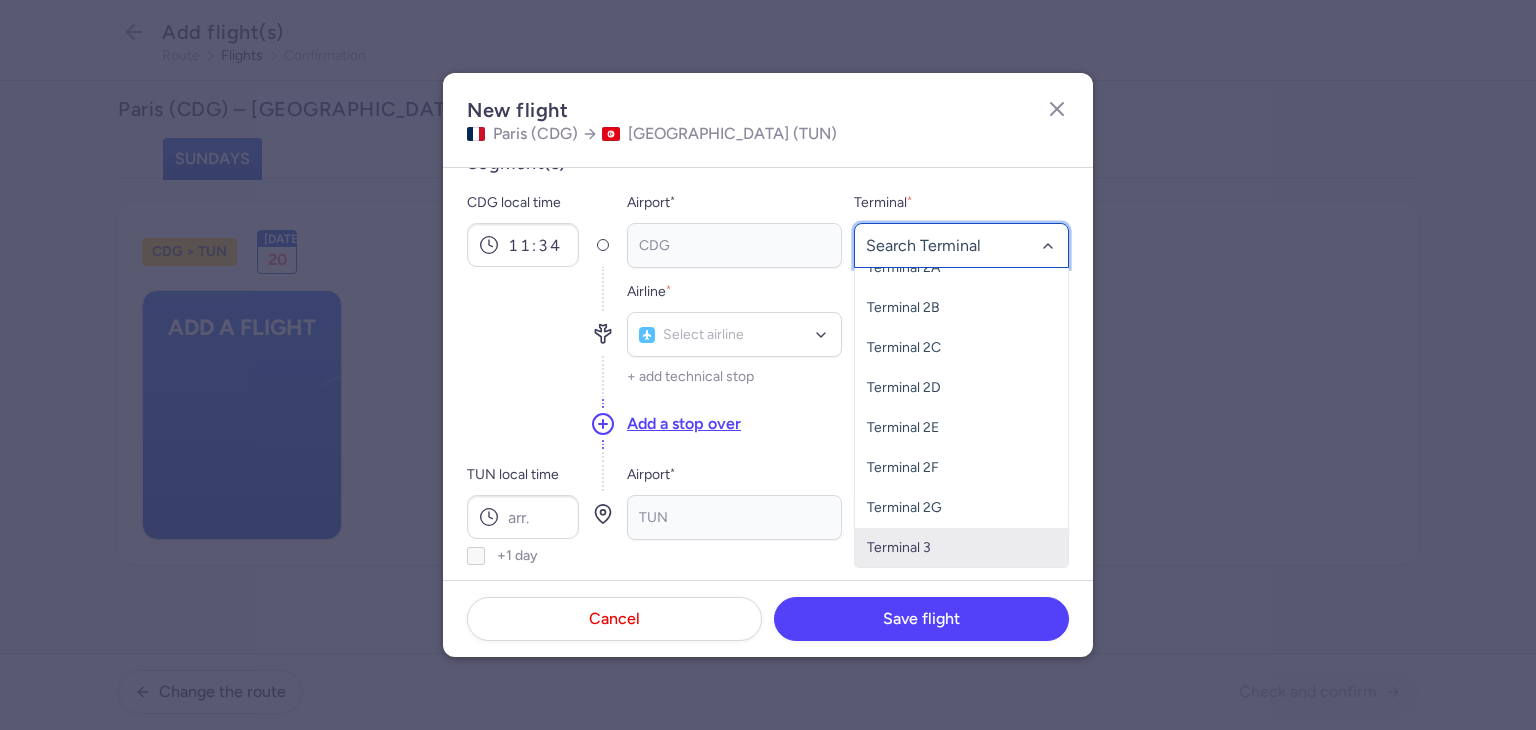 click on "Terminal 3" 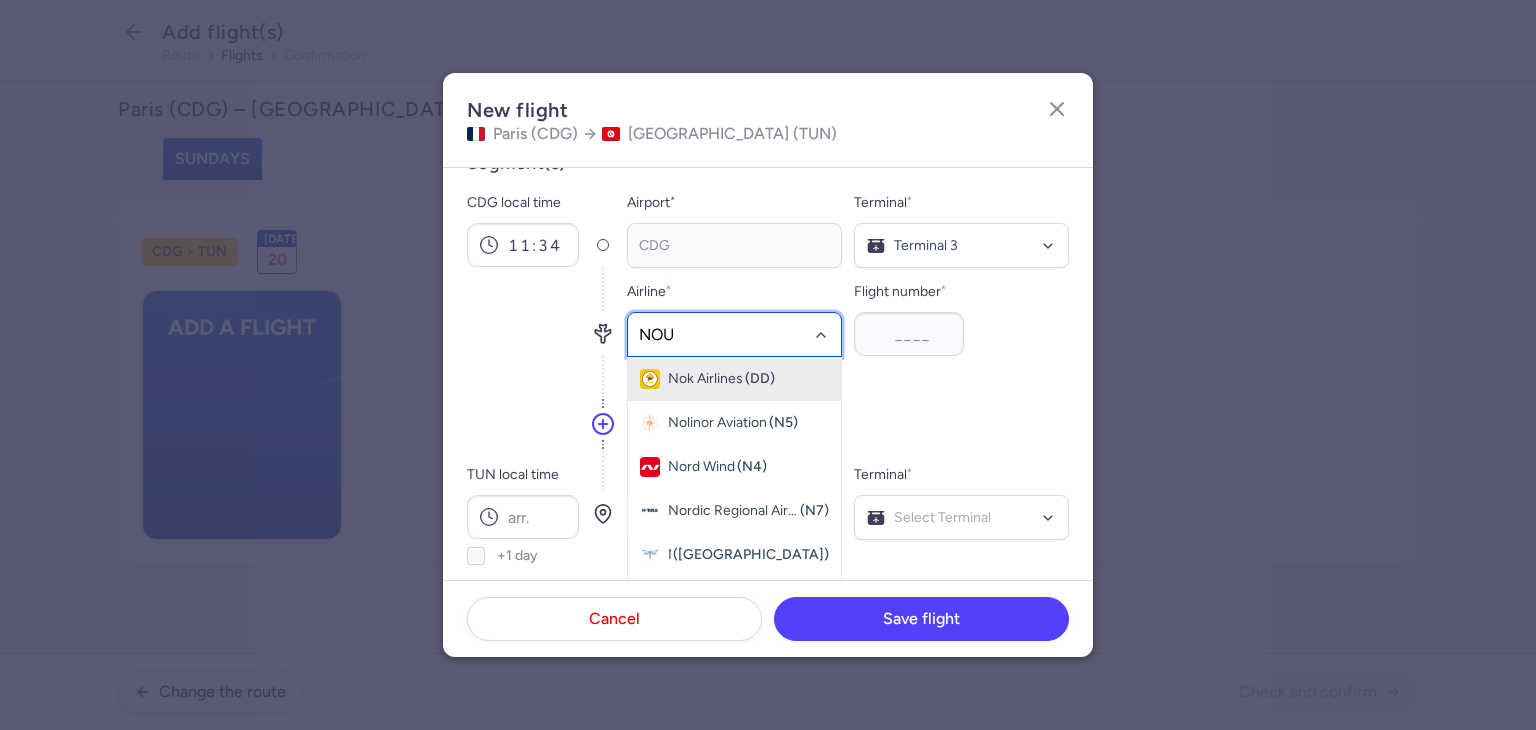 type on "NOUV" 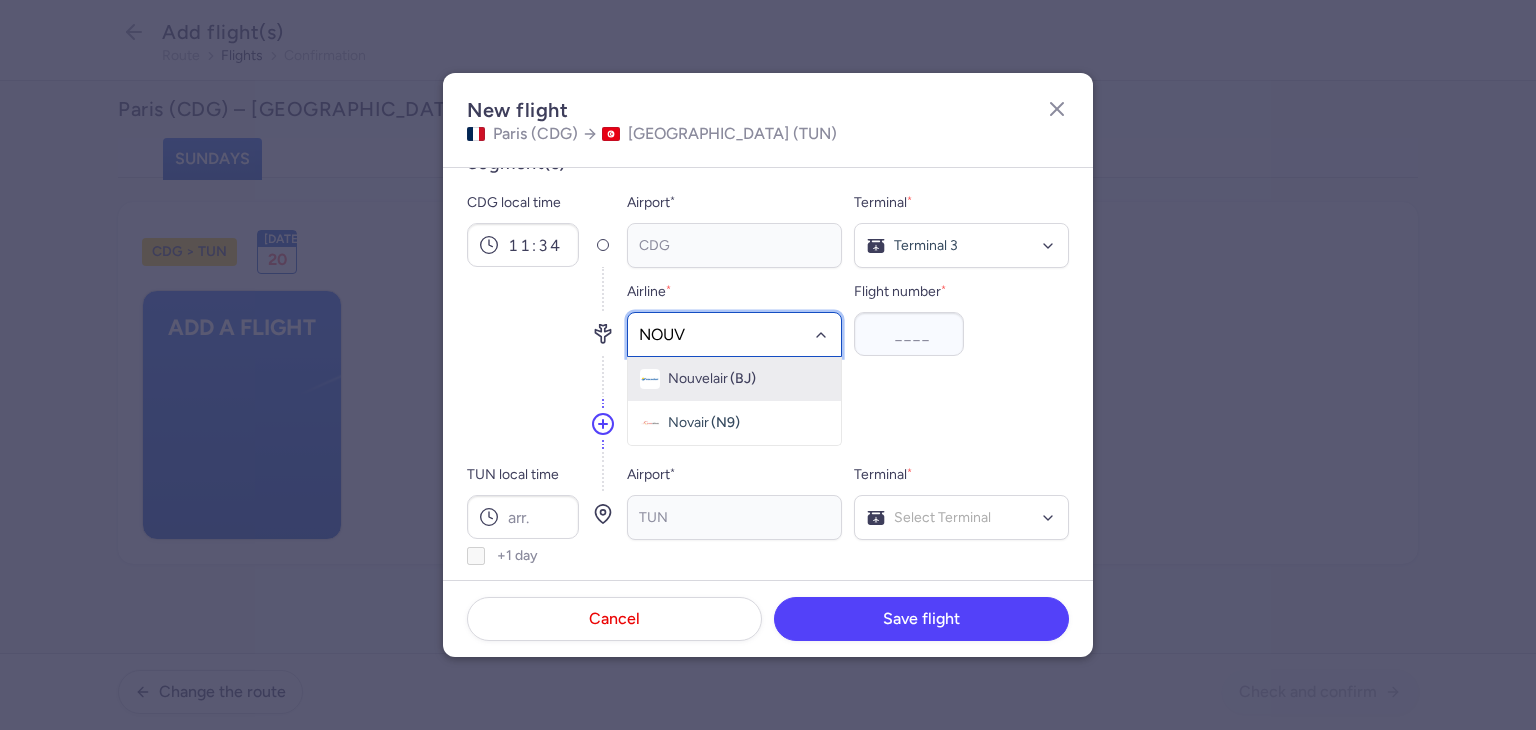 click on "Nouvelair" at bounding box center [698, 379] 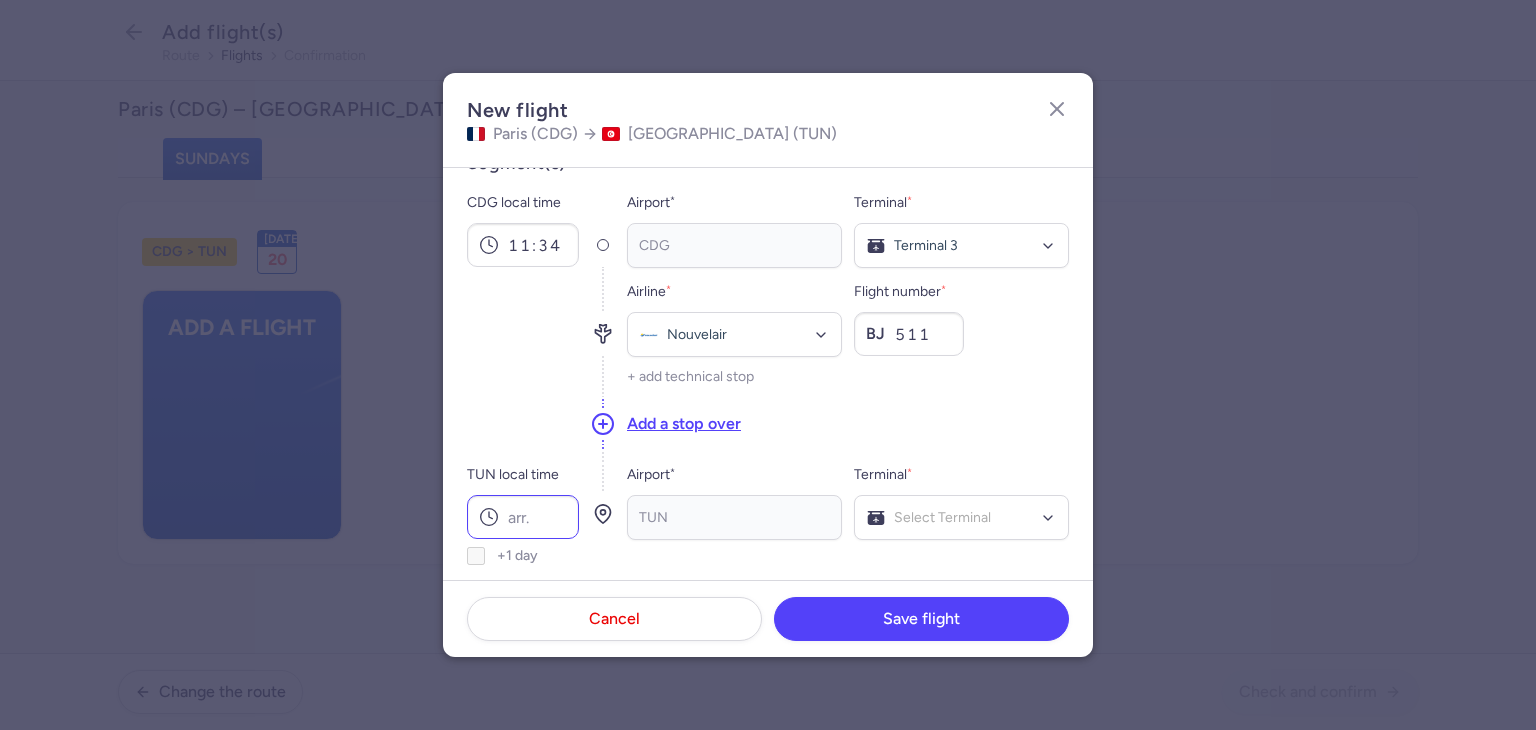 type on "511" 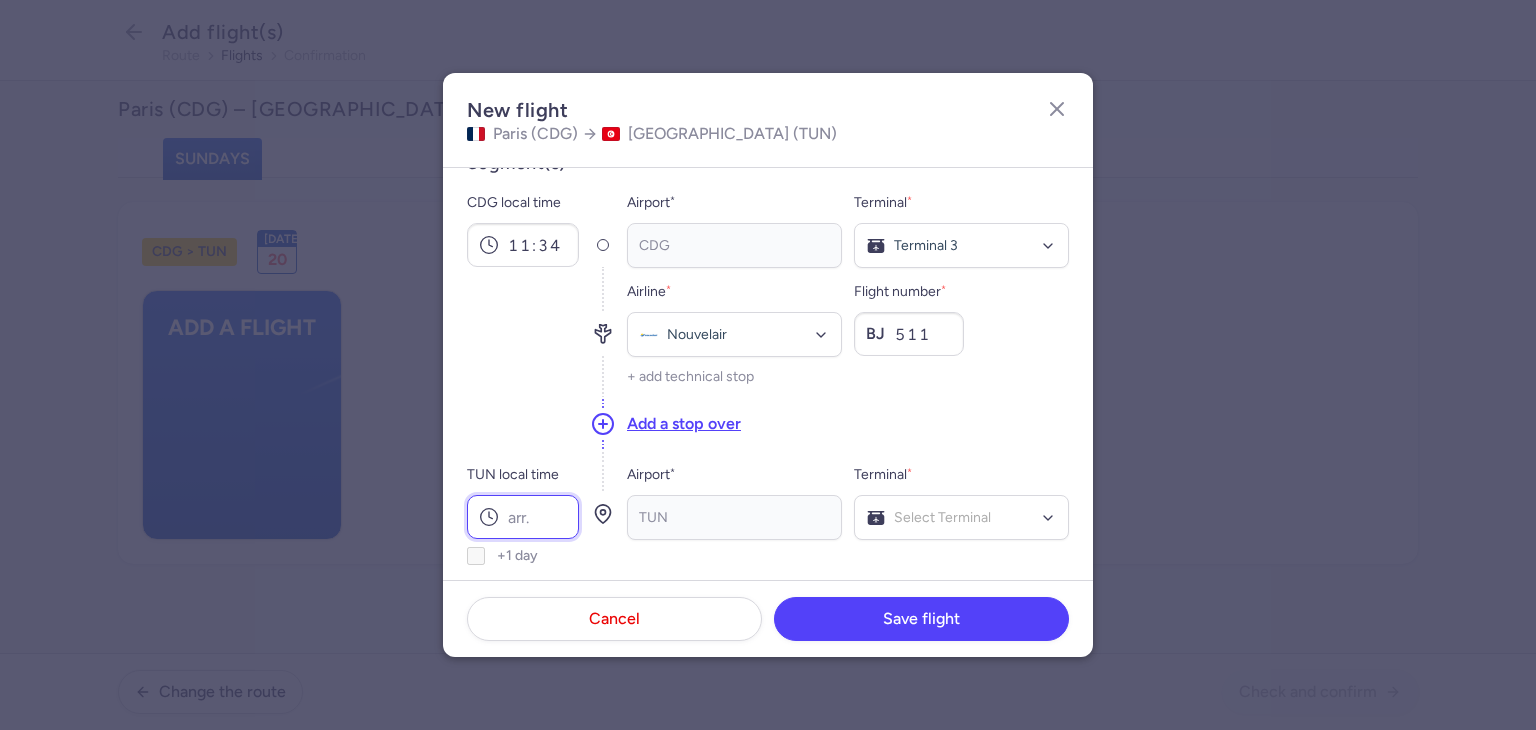 click on "TUN local time" at bounding box center (523, 517) 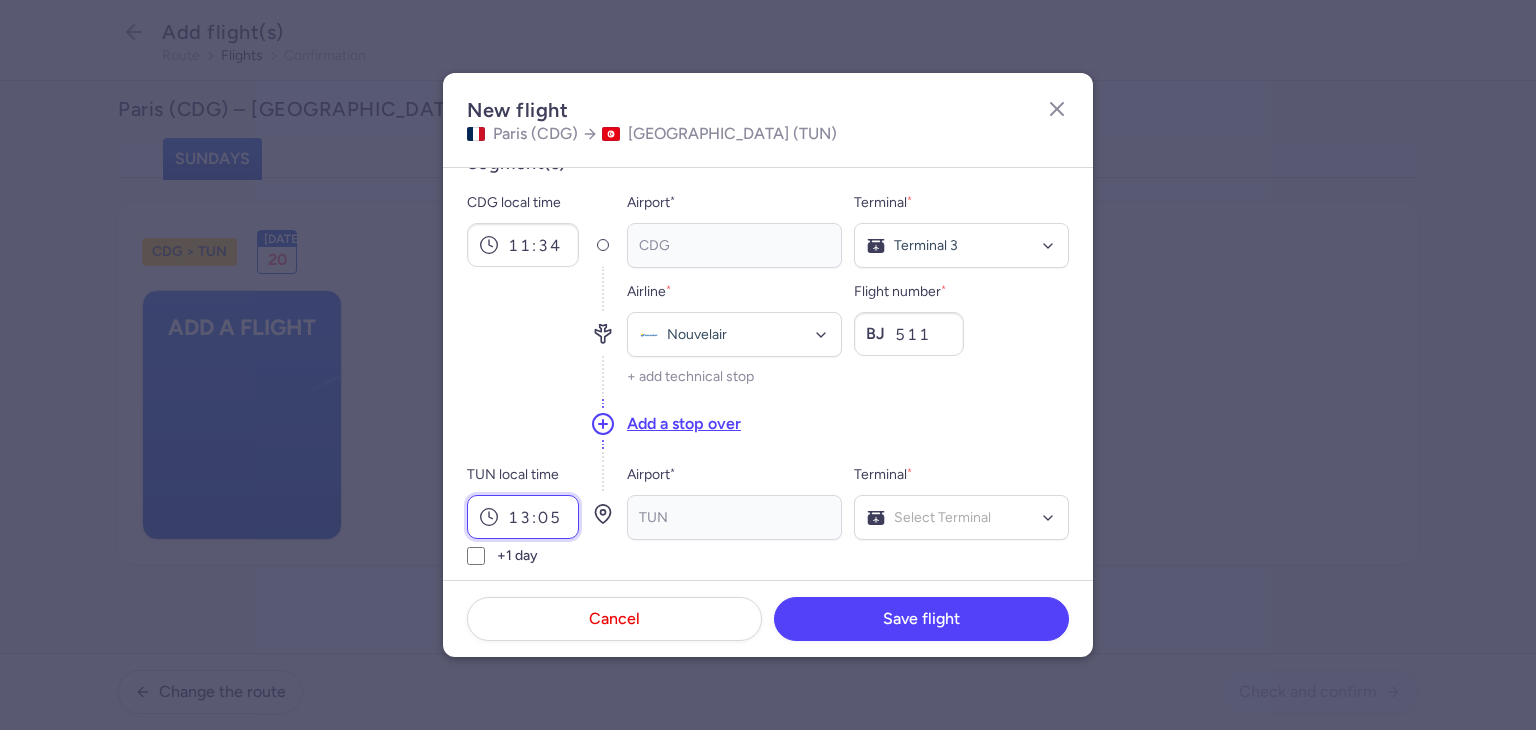 type on "13:05" 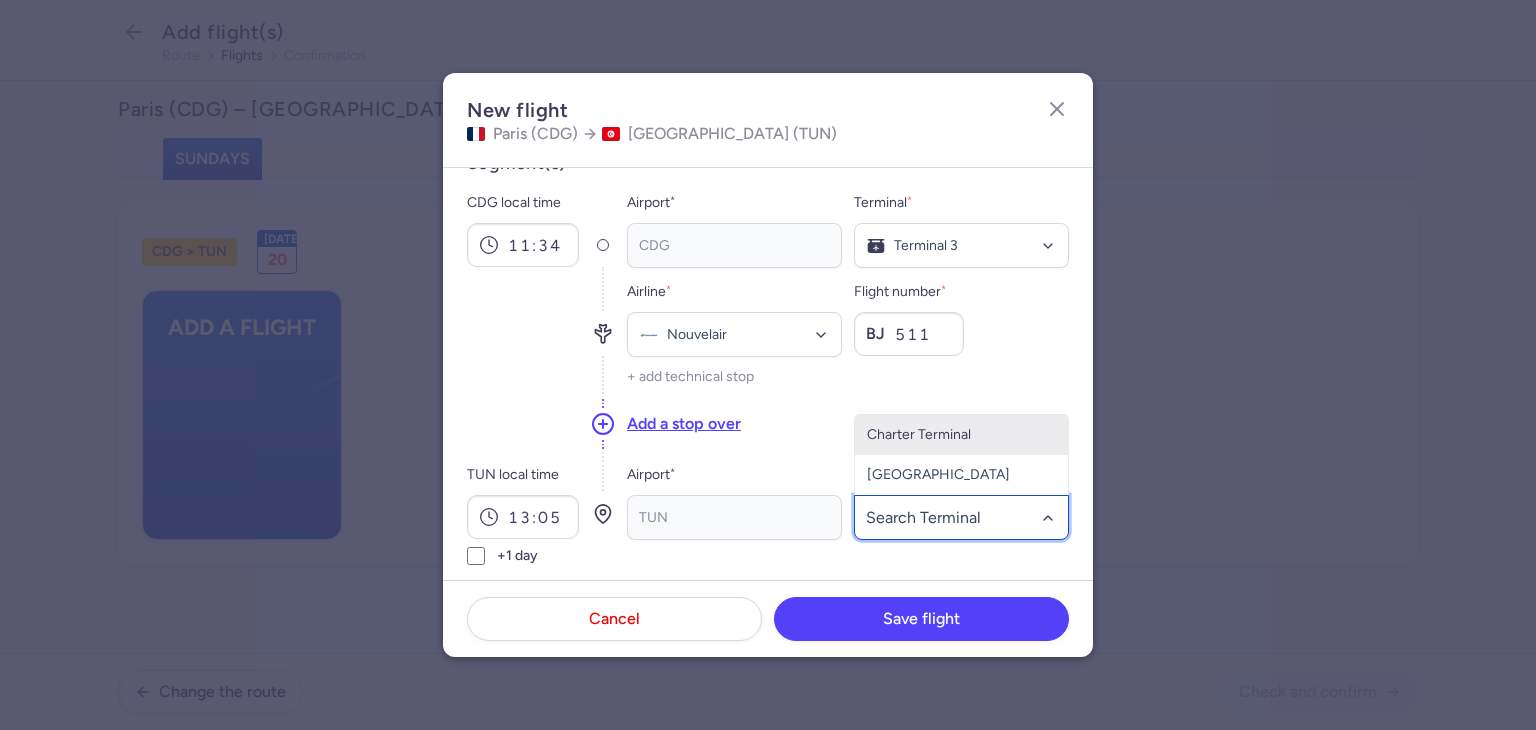 click 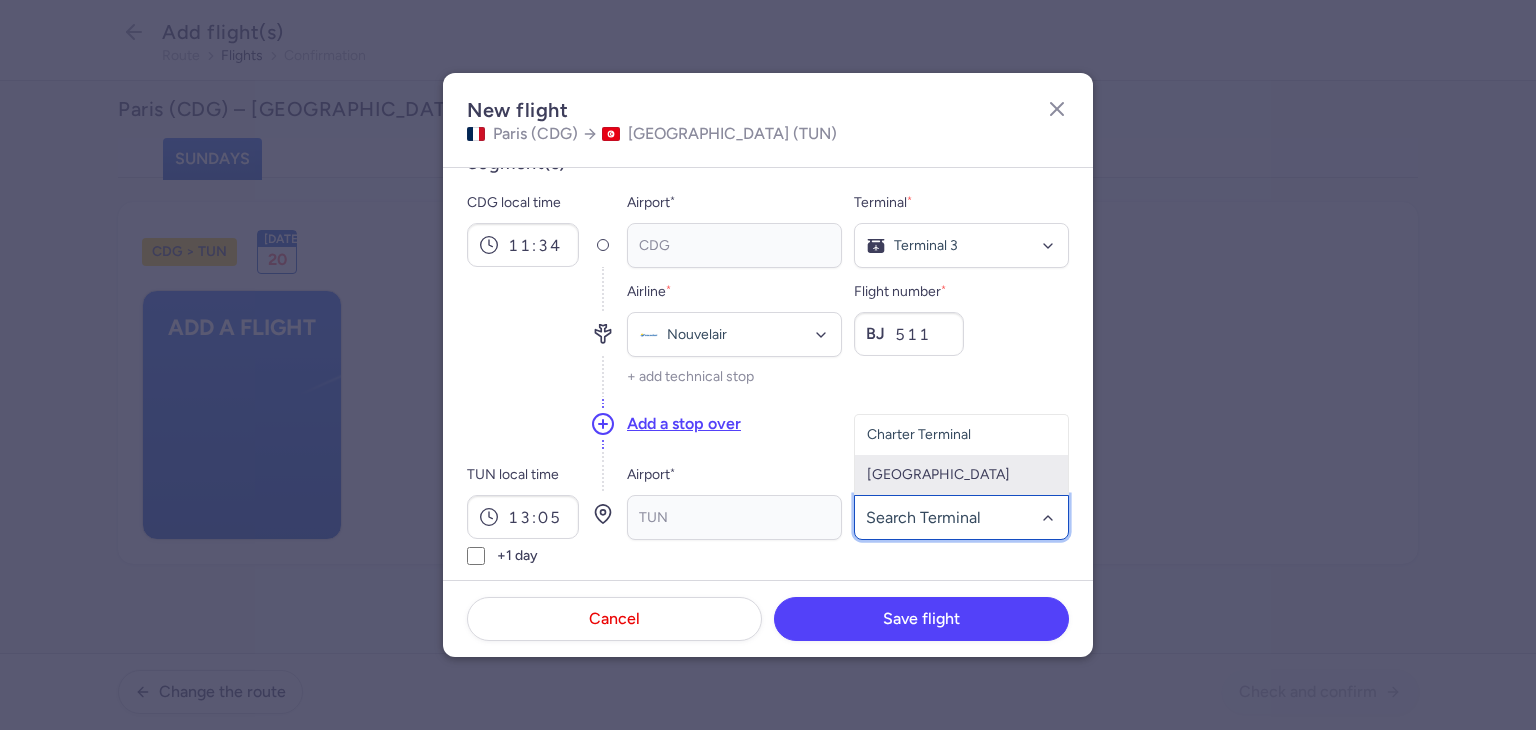 click on "[GEOGRAPHIC_DATA]" 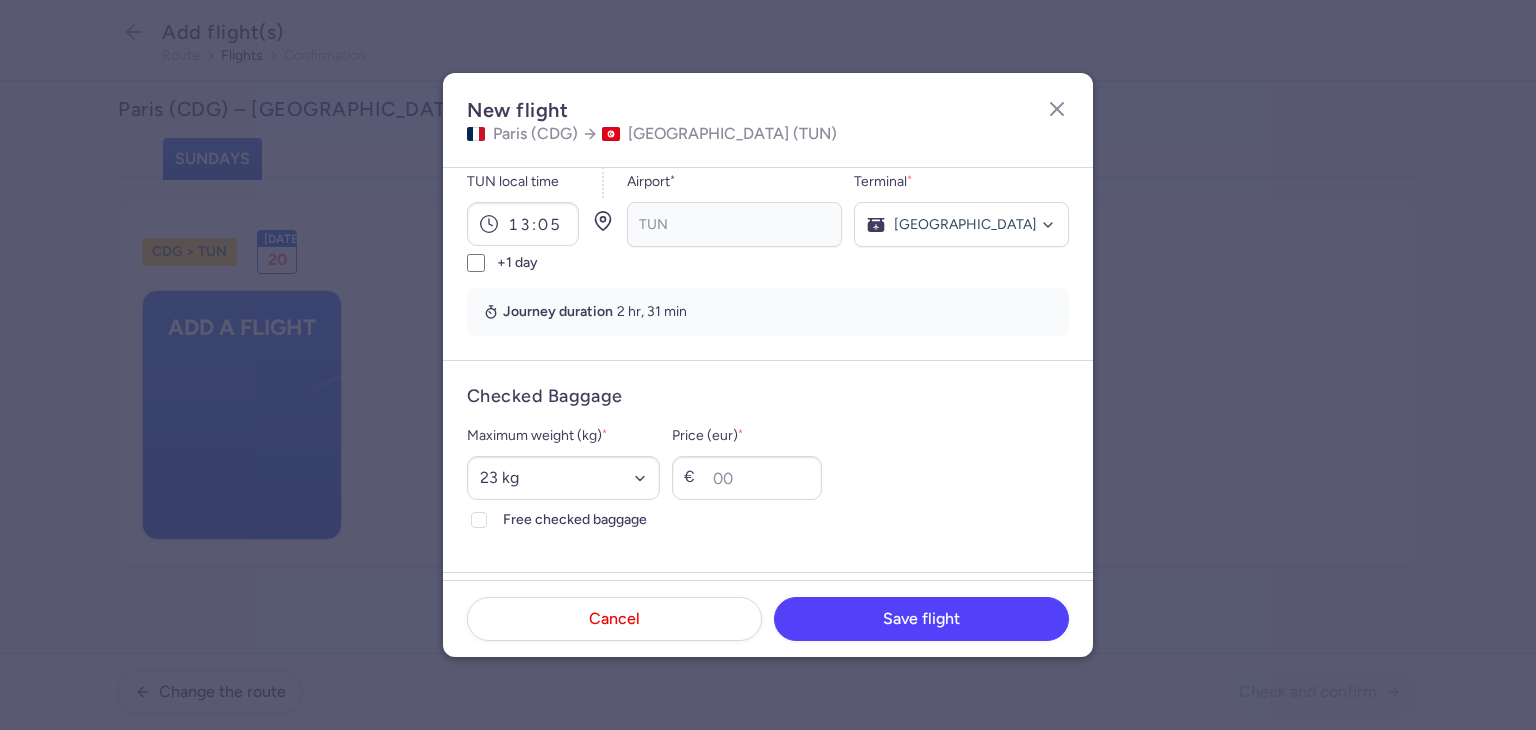 scroll, scrollTop: 346, scrollLeft: 0, axis: vertical 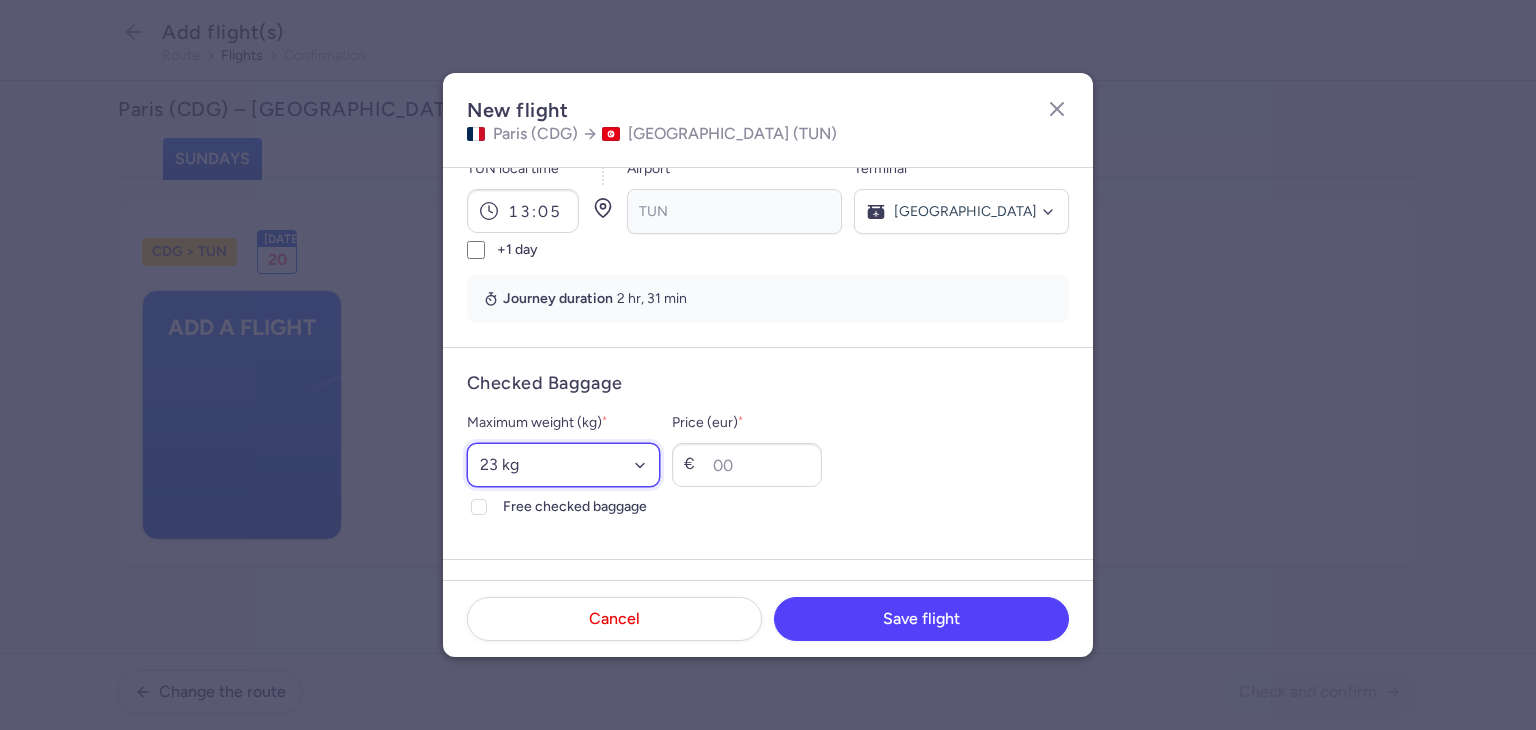 click on "Select an option 15 kg 16 kg 17 kg 18 kg 19 kg 20 kg 21 kg 22 kg 23 kg 24 kg 25 kg 26 kg 27 kg 28 kg 29 kg 30 kg 31 kg 32 kg 33 kg 34 kg 35 kg" at bounding box center (563, 465) 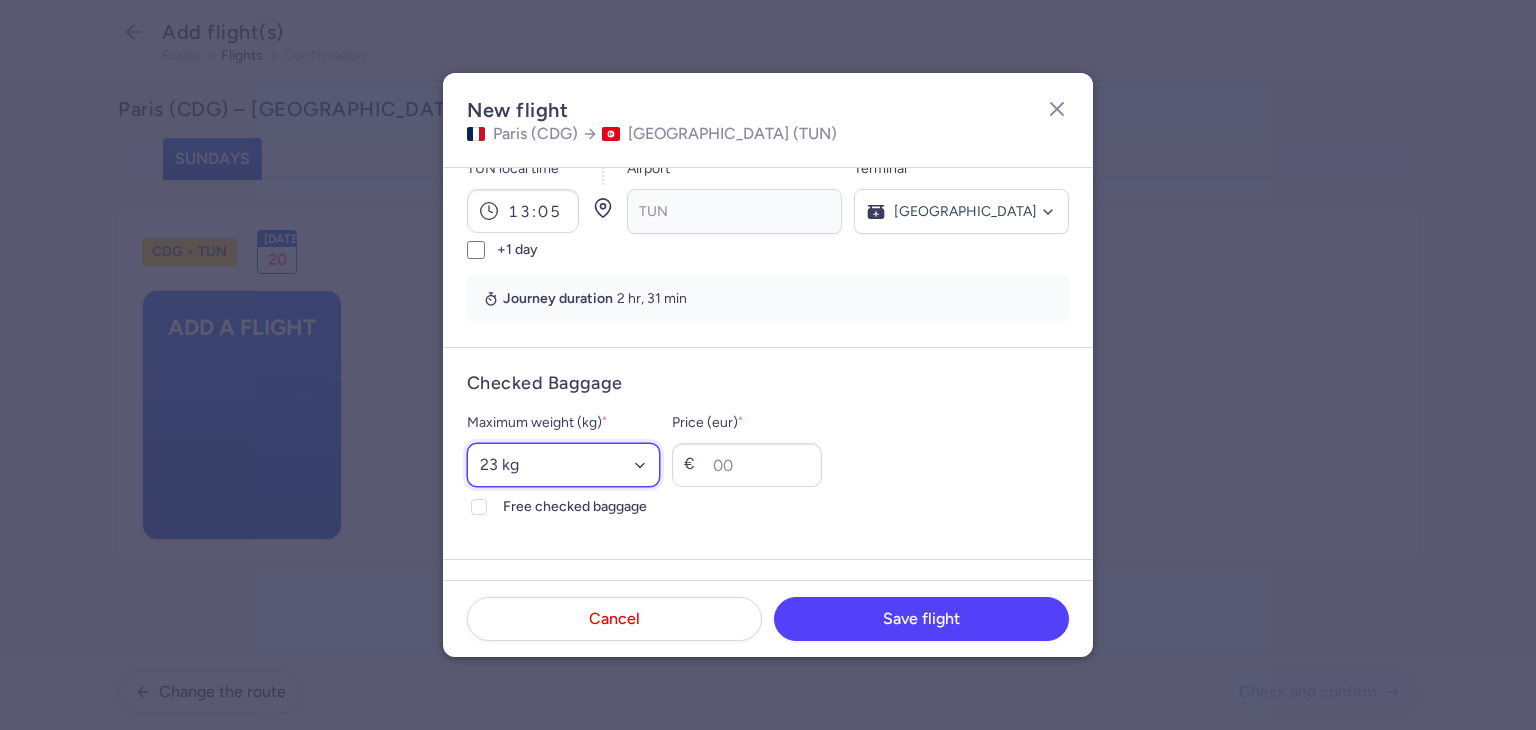 select on "25" 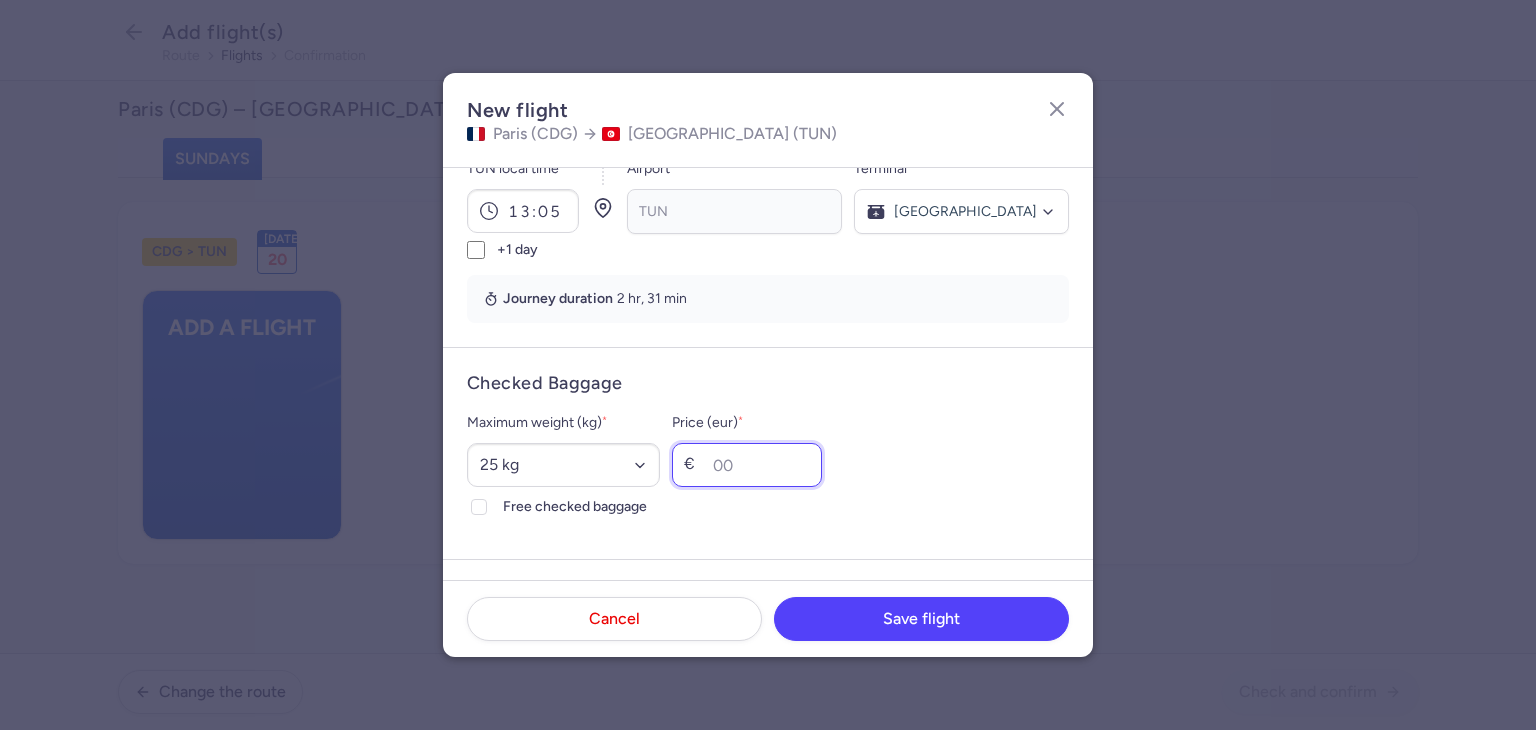 click on "Price (eur)  *" at bounding box center [747, 465] 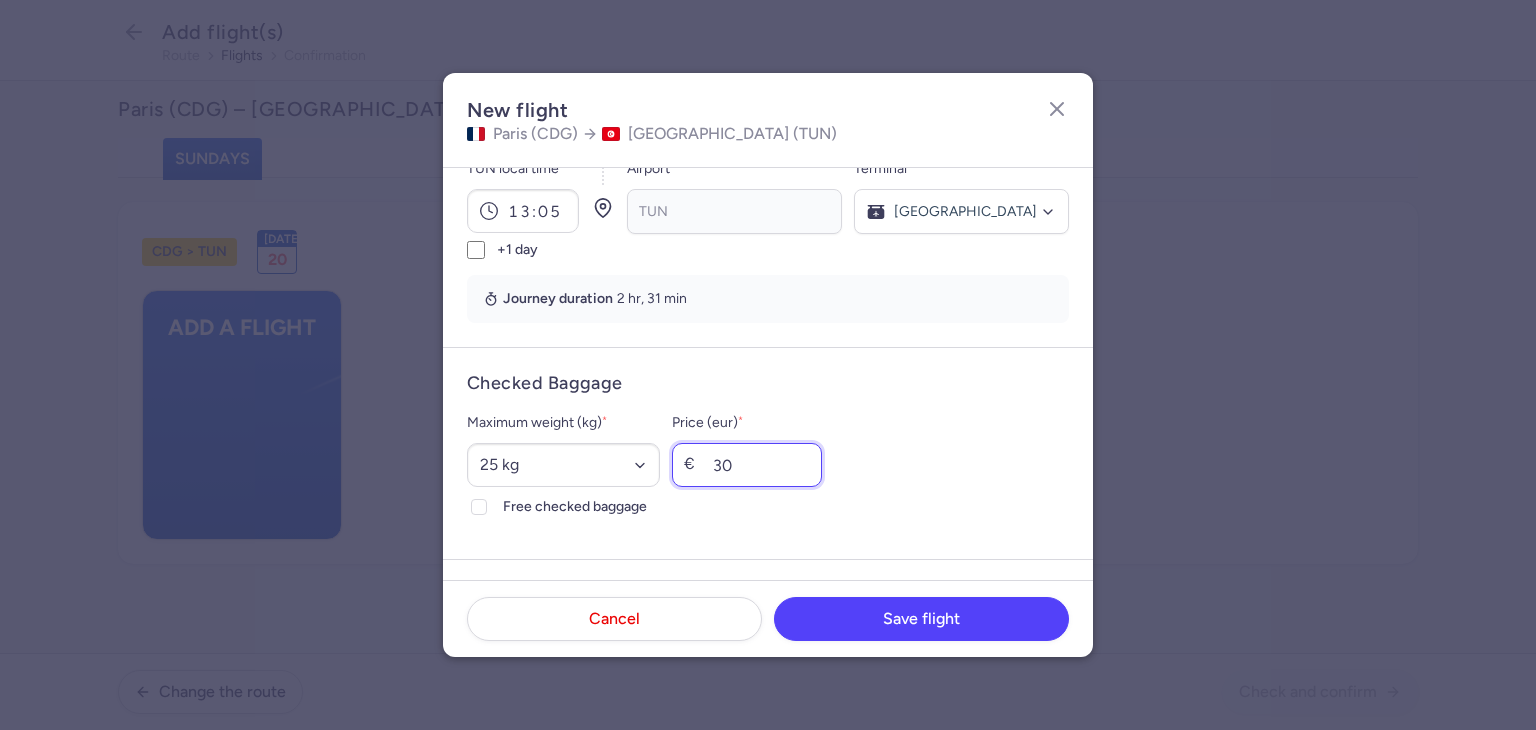 type on "30" 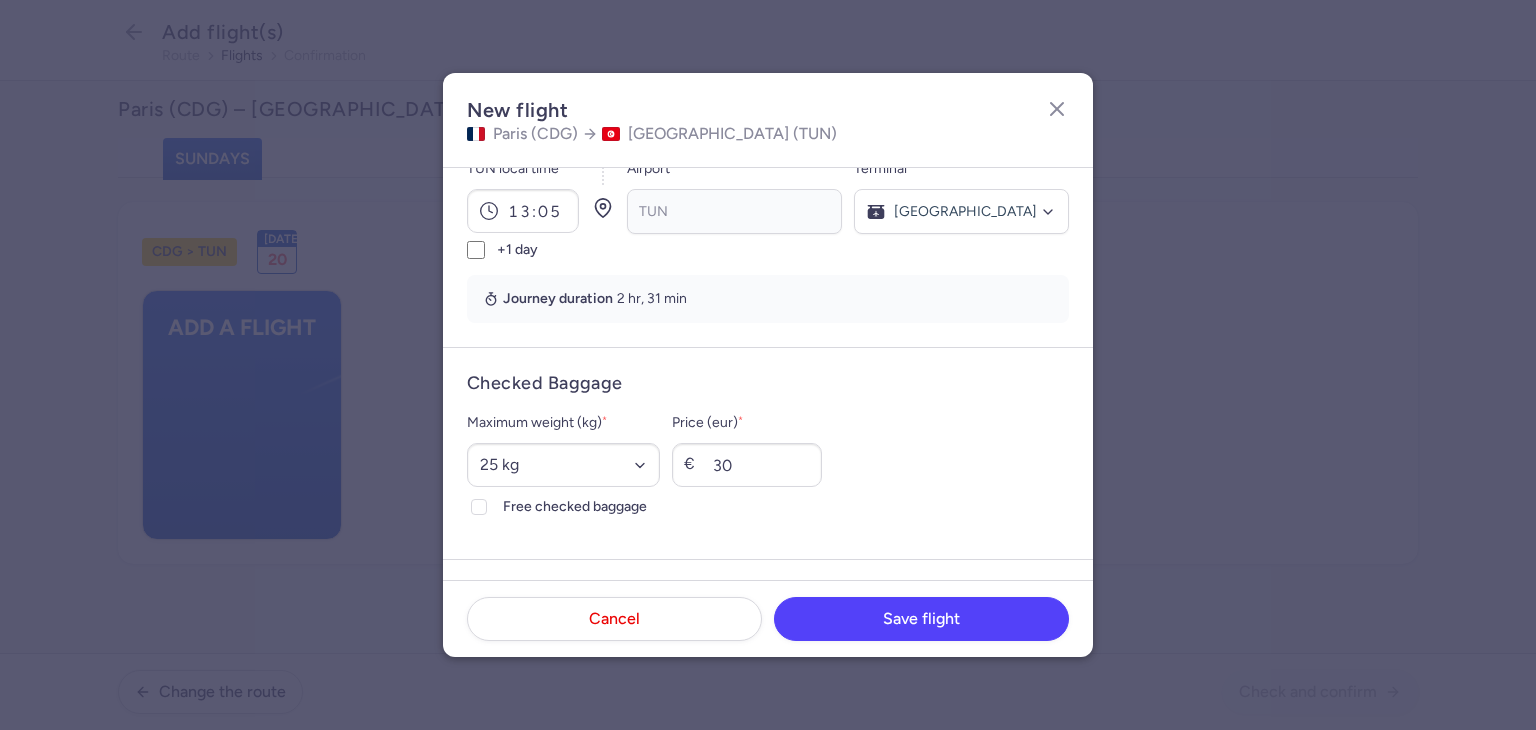 click on "Checked Baggage Maximum weight (kg)  * Select an option 15 kg 16 kg 17 kg 18 kg 19 kg 20 kg 21 kg 22 kg 23 kg 24 kg 25 kg 26 kg 27 kg 28 kg 29 kg 30 kg 31 kg 32 kg 33 kg 34 kg 35 kg Free checked baggage Price (eur)  * € 30" at bounding box center (768, 453) 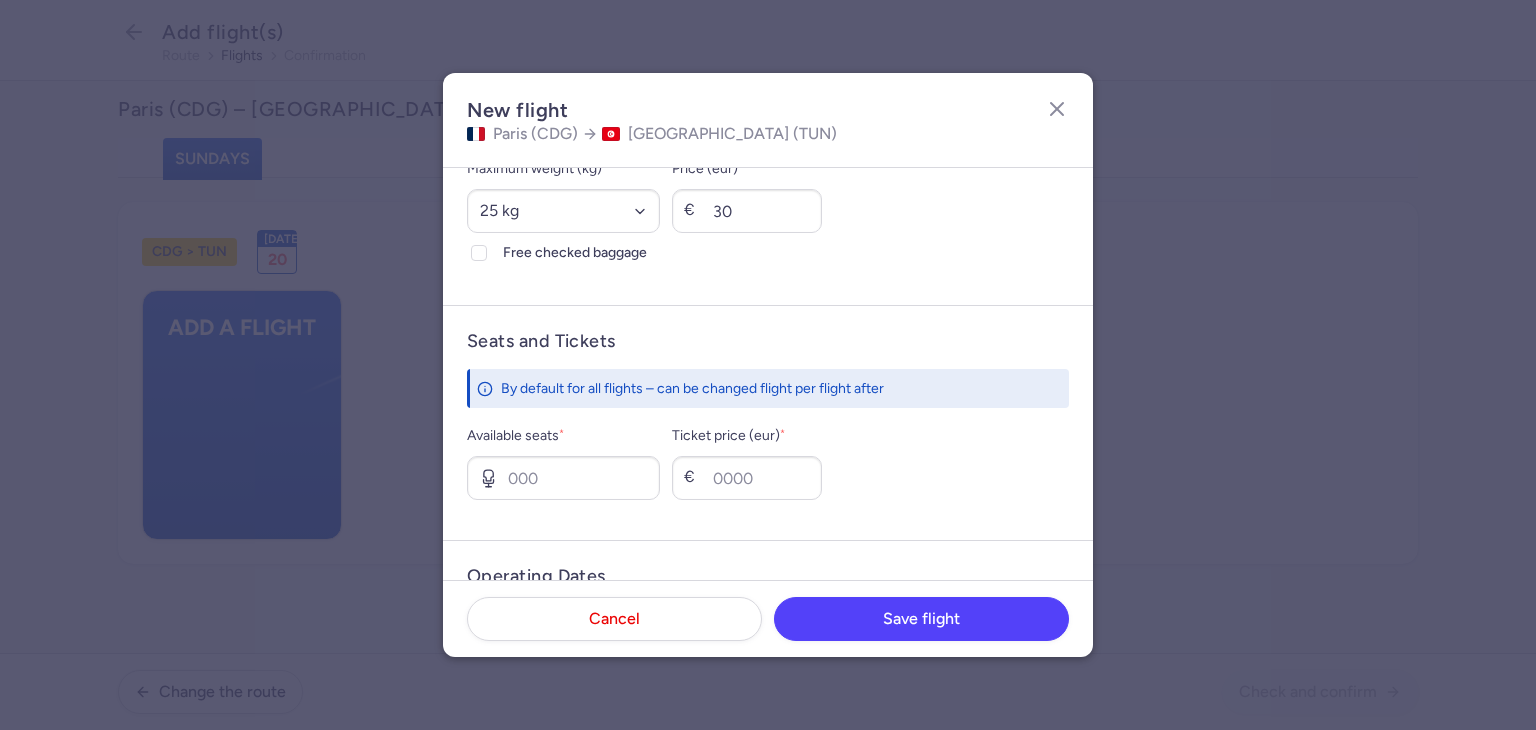 scroll, scrollTop: 640, scrollLeft: 0, axis: vertical 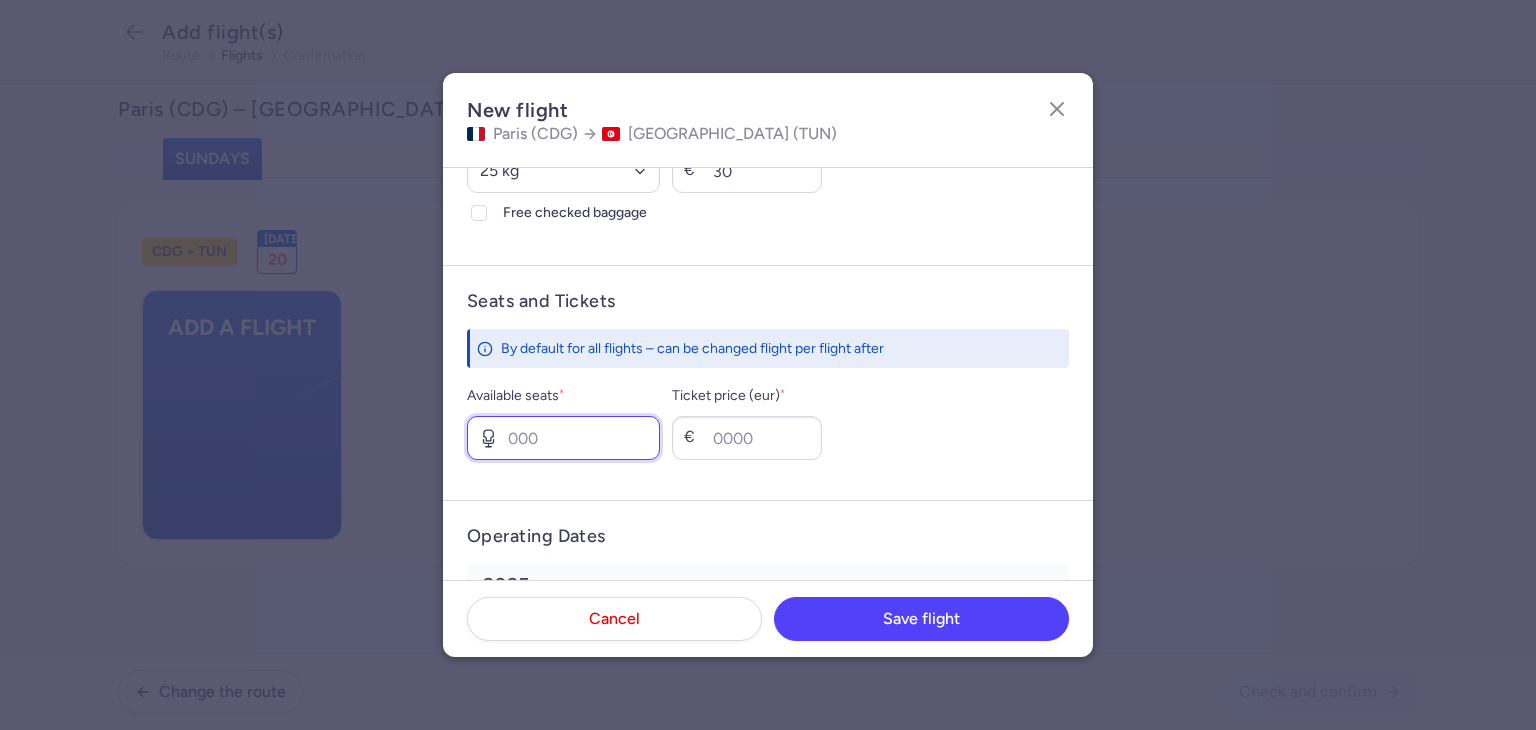 click on "Available seats  *" at bounding box center (563, 438) 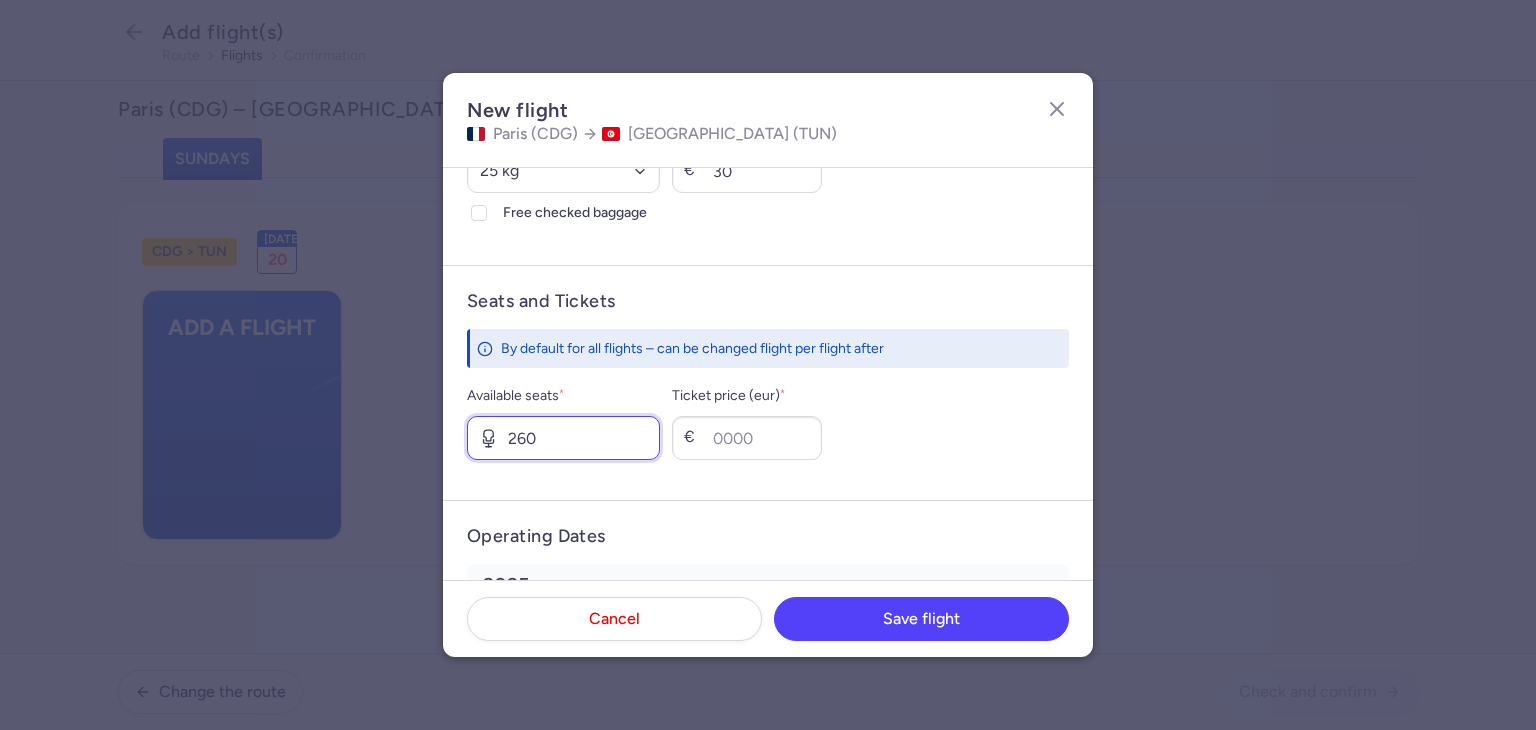 drag, startPoint x: 554, startPoint y: 434, endPoint x: 471, endPoint y: 453, distance: 85.146935 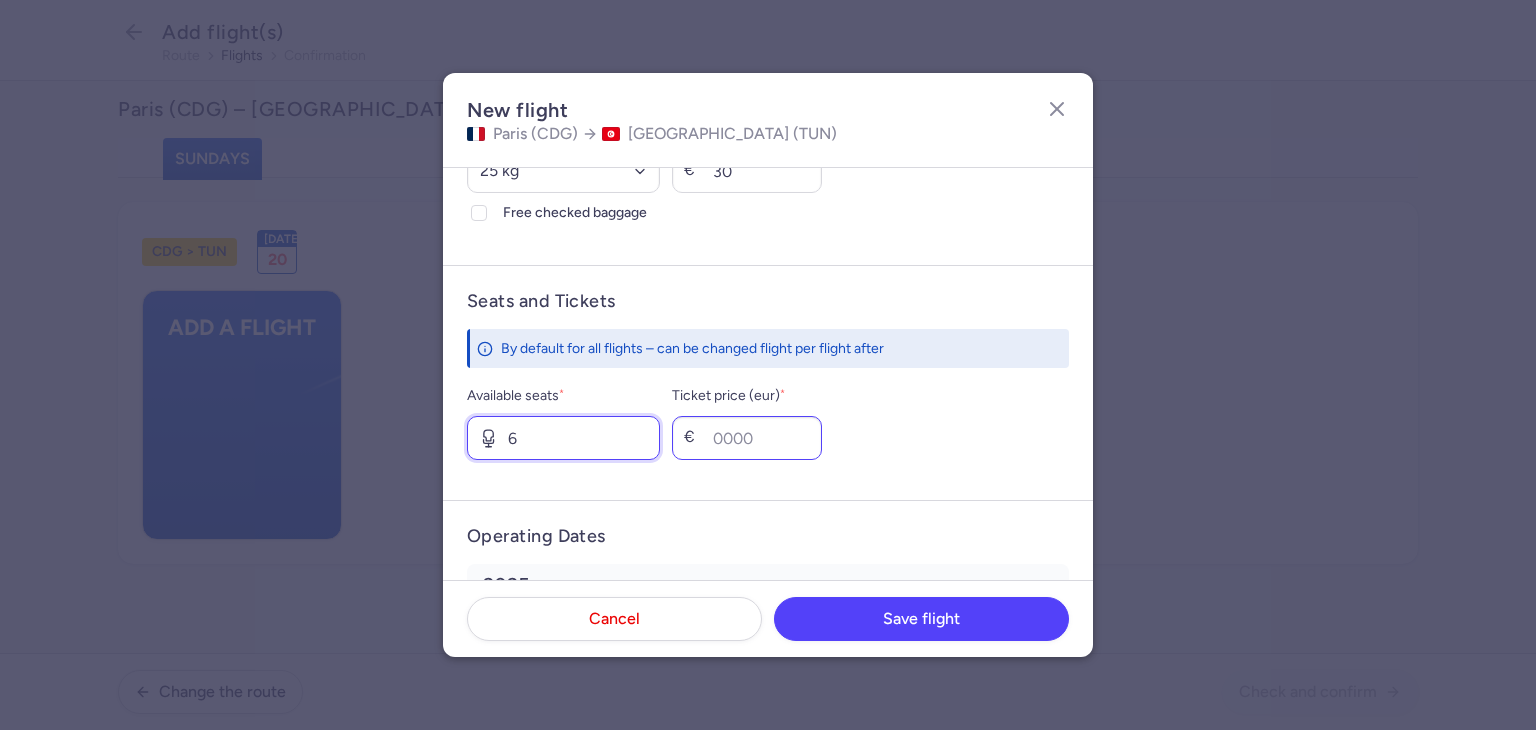 type on "6" 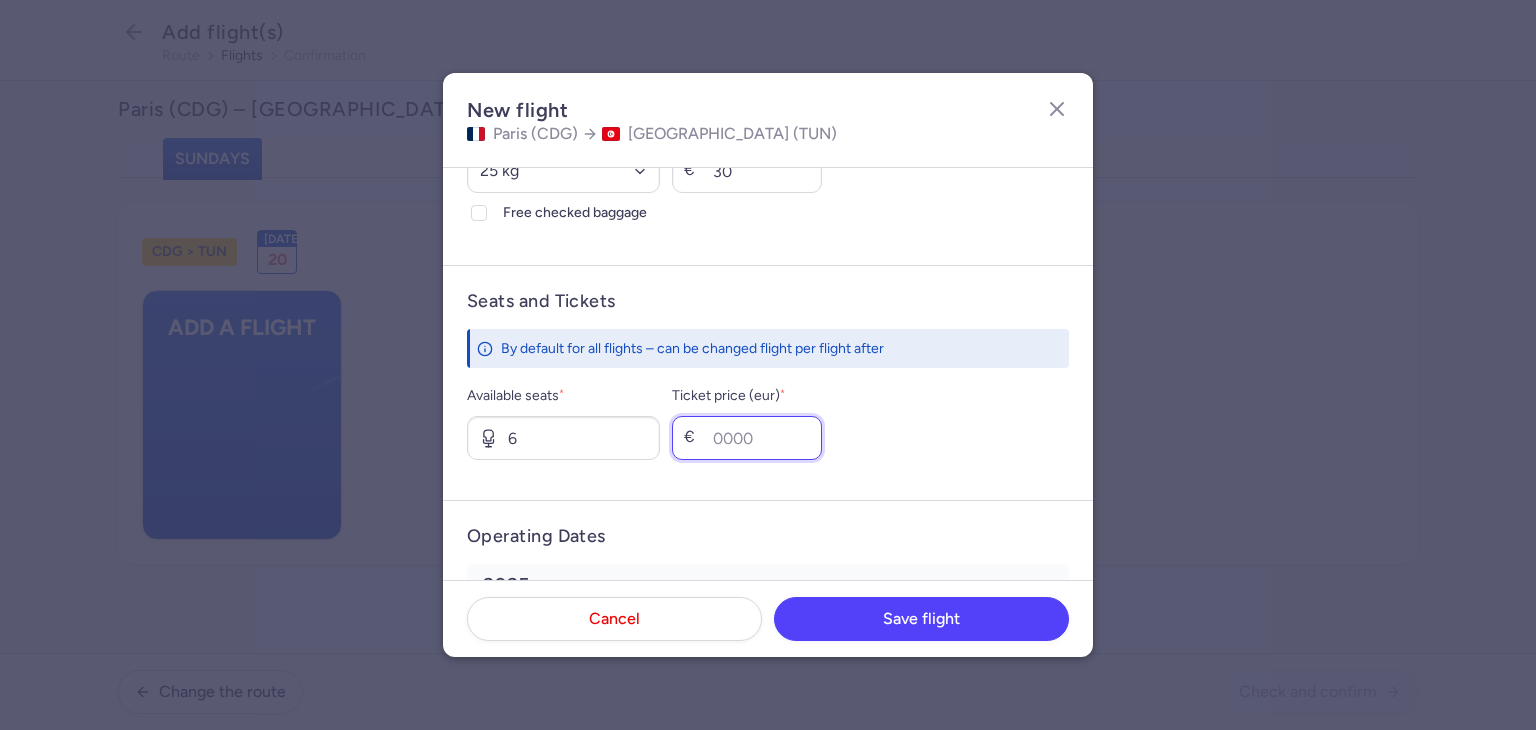 click on "Ticket price (eur)  *" at bounding box center (747, 438) 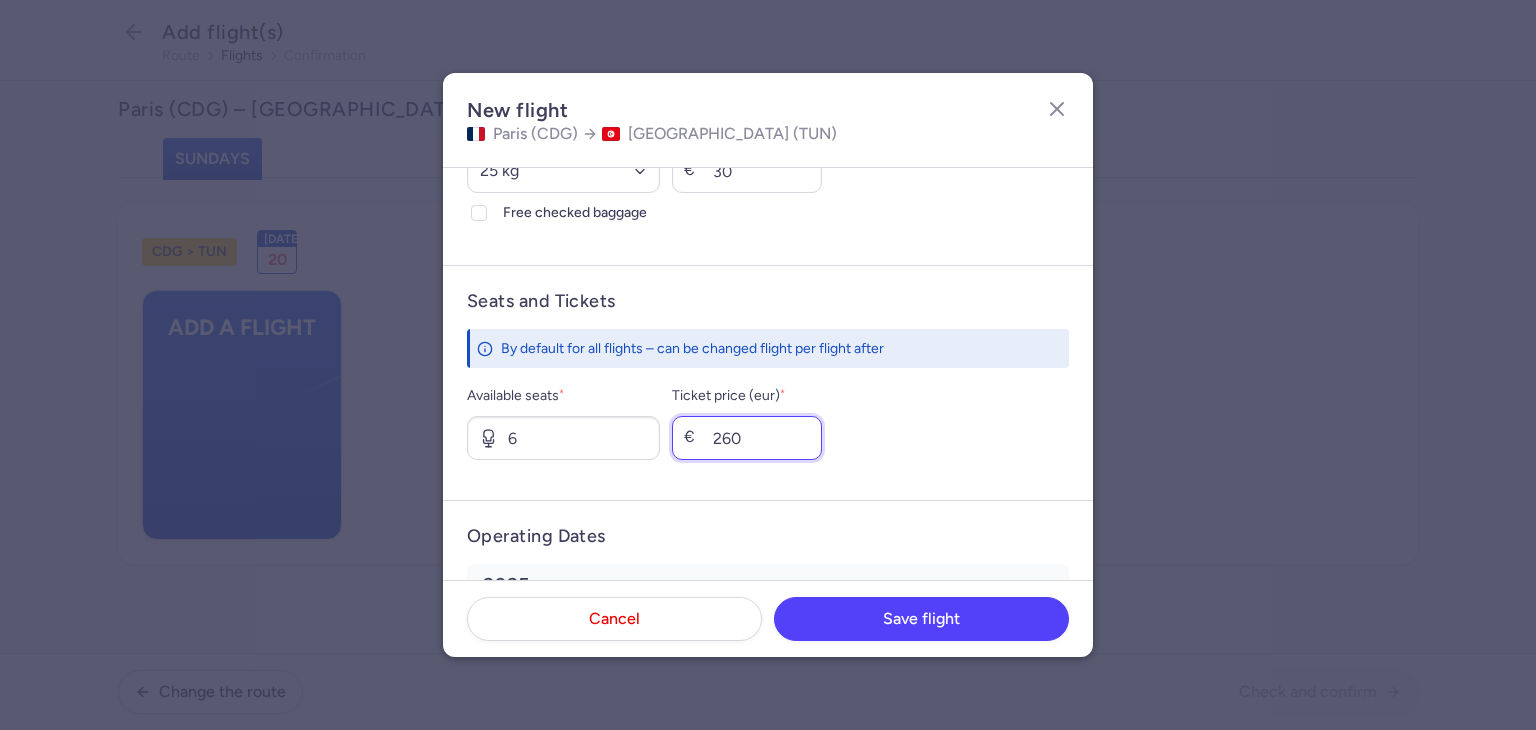 type on "260" 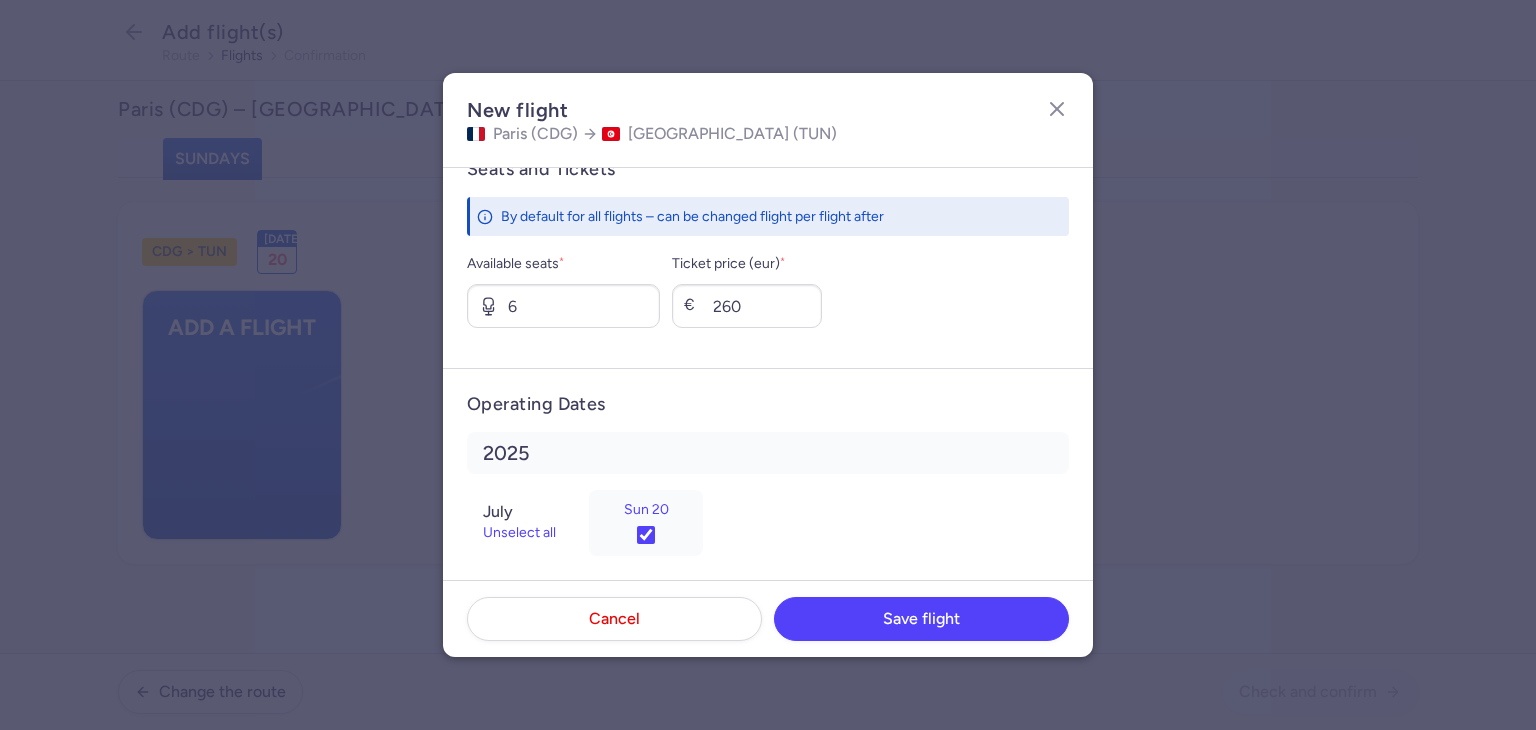 scroll, scrollTop: 786, scrollLeft: 0, axis: vertical 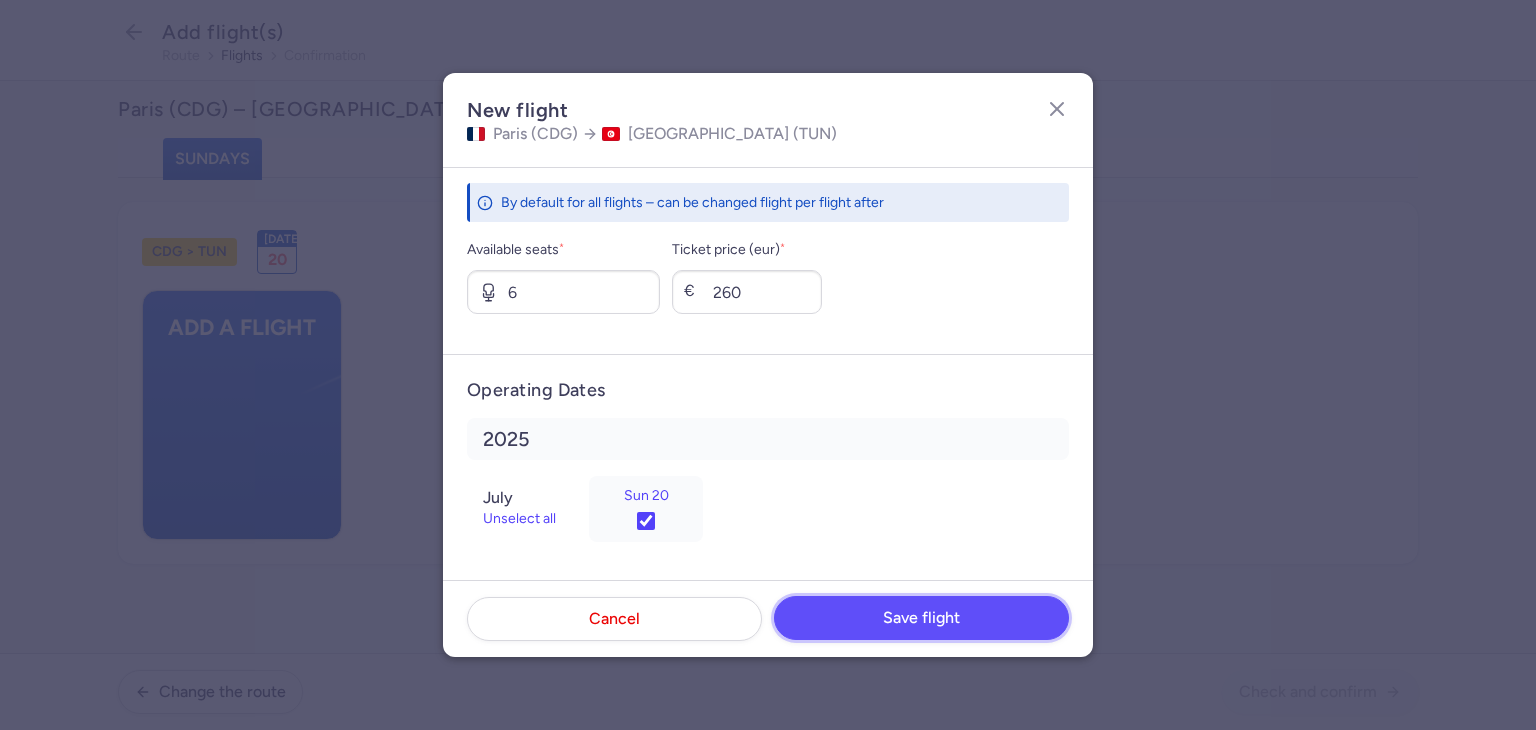 click on "Save flight" at bounding box center [921, 618] 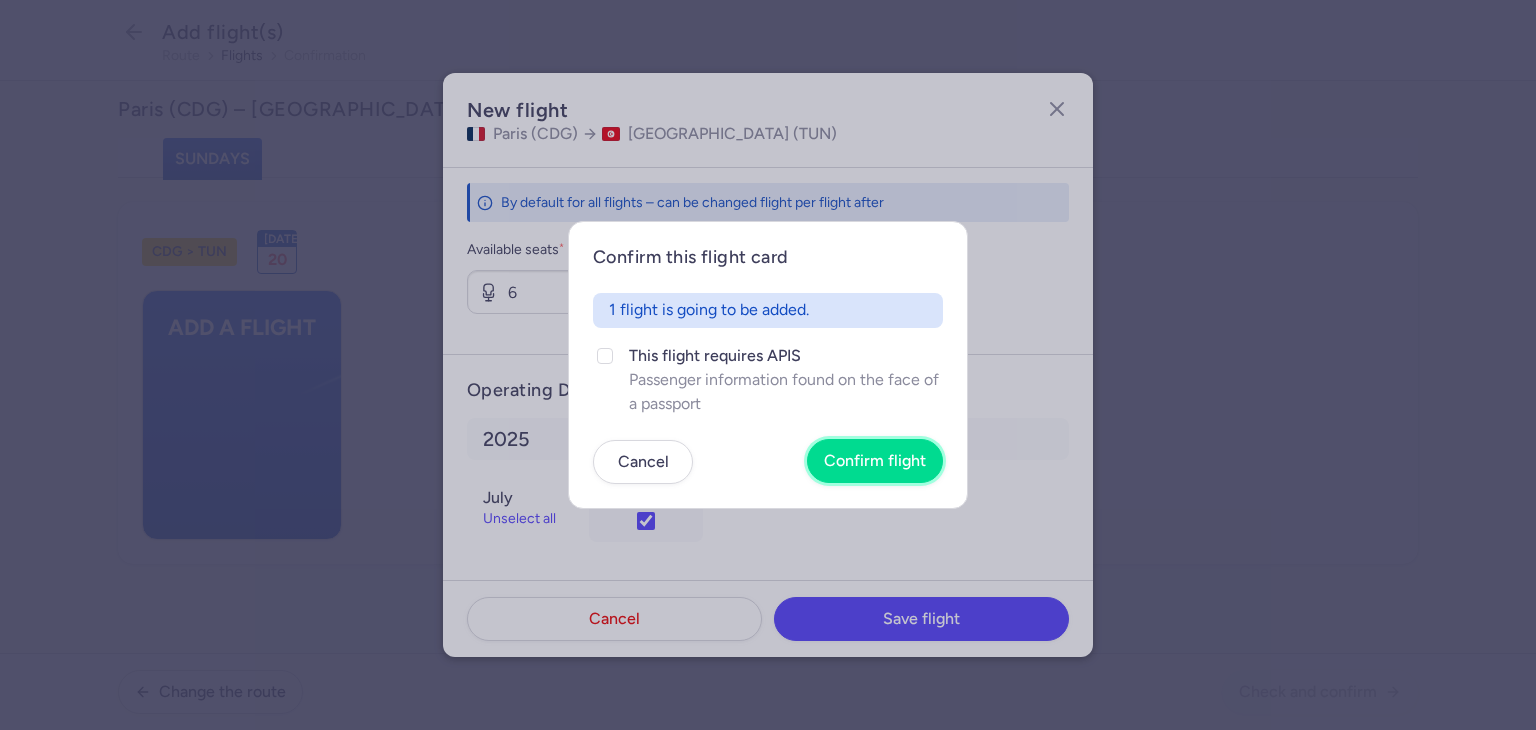 click on "Confirm flight" at bounding box center (875, 461) 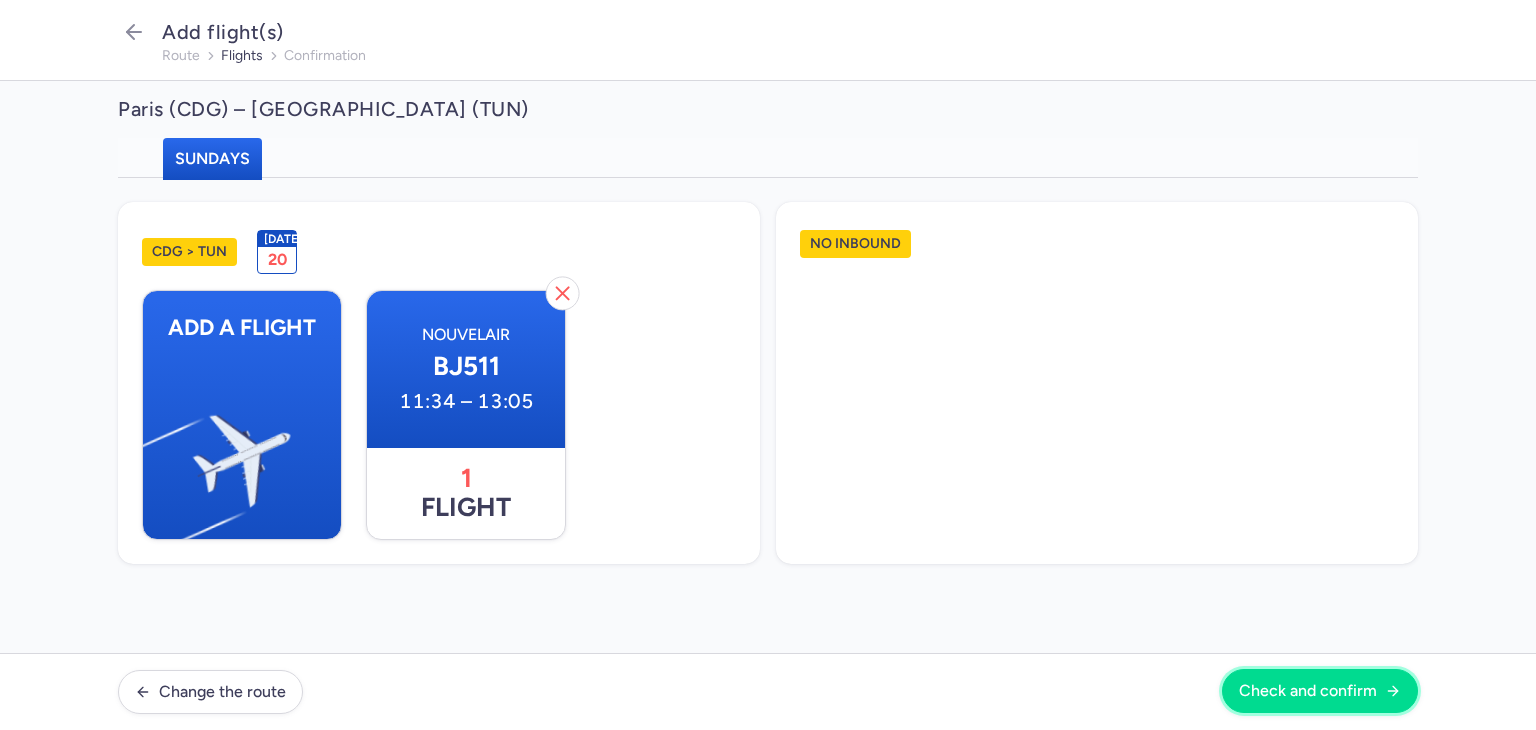 click on "Check and confirm" at bounding box center [1308, 691] 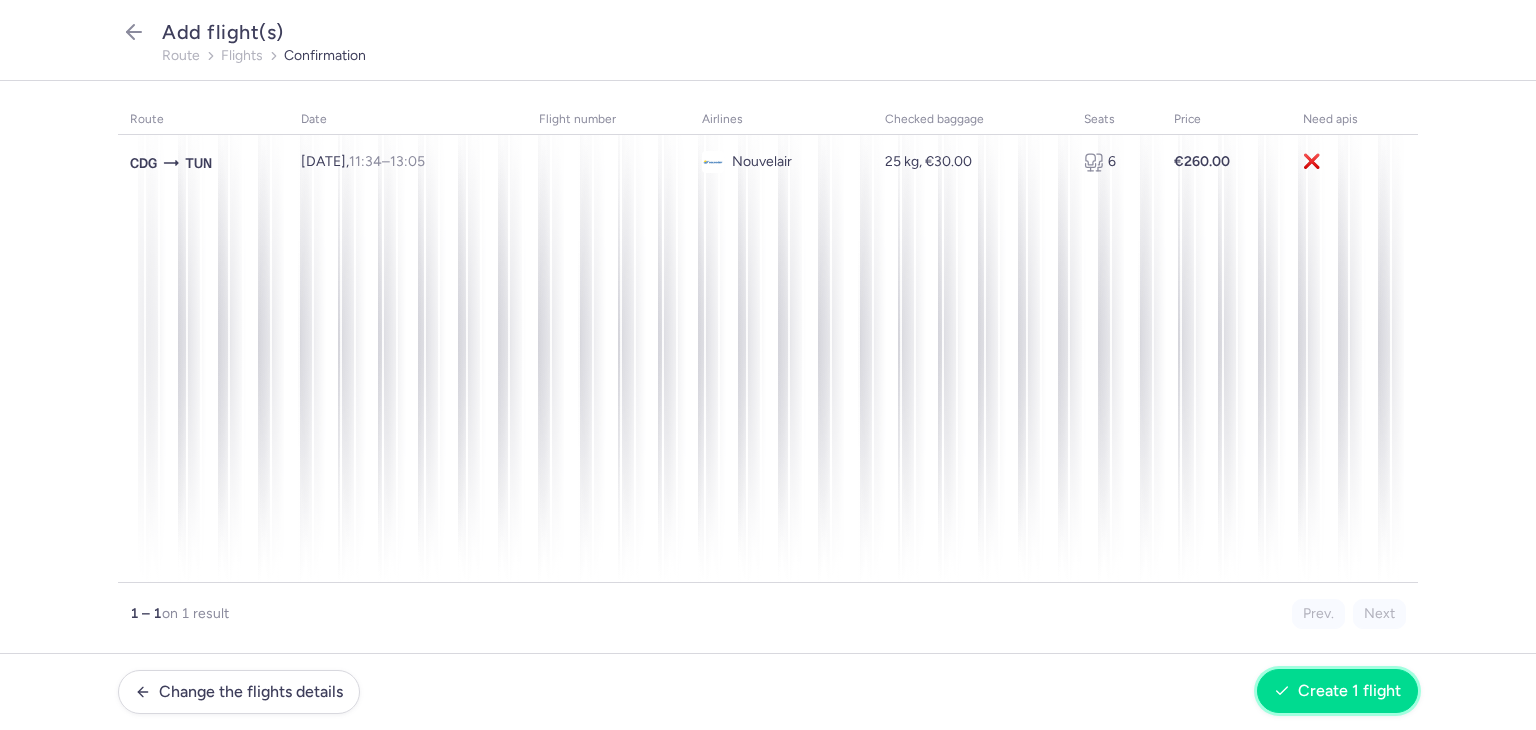 click on "Create 1 flight" at bounding box center (1349, 691) 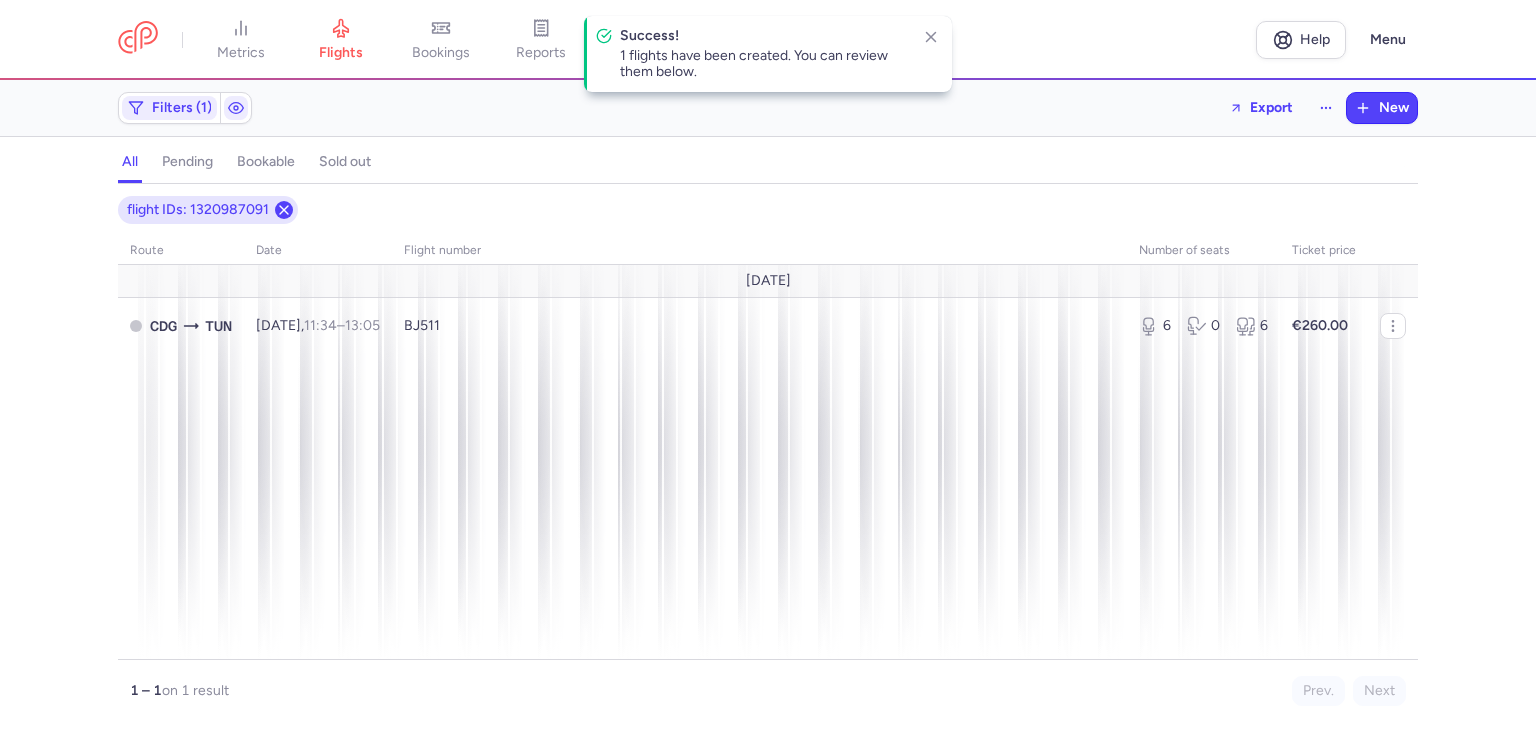 click 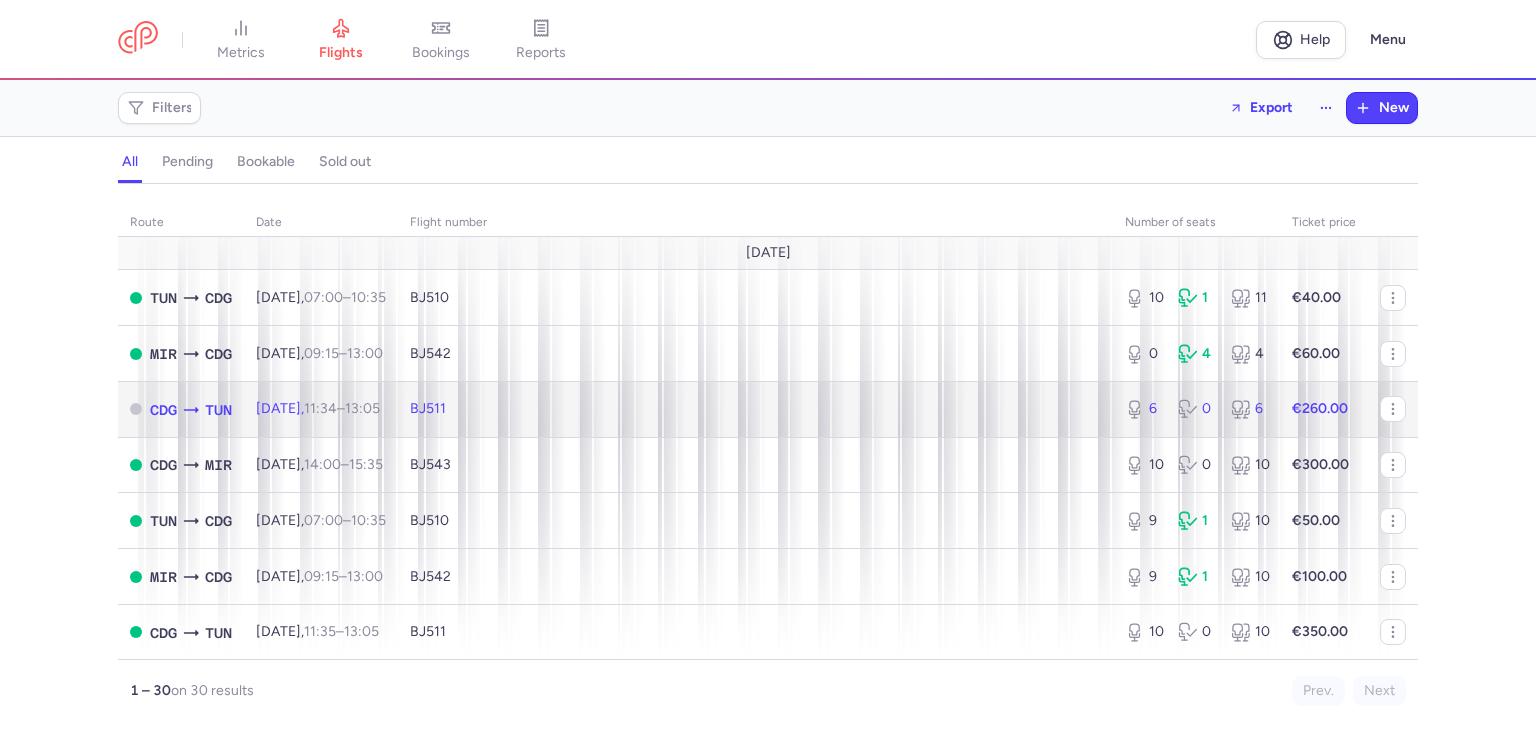 click on "BJ511" 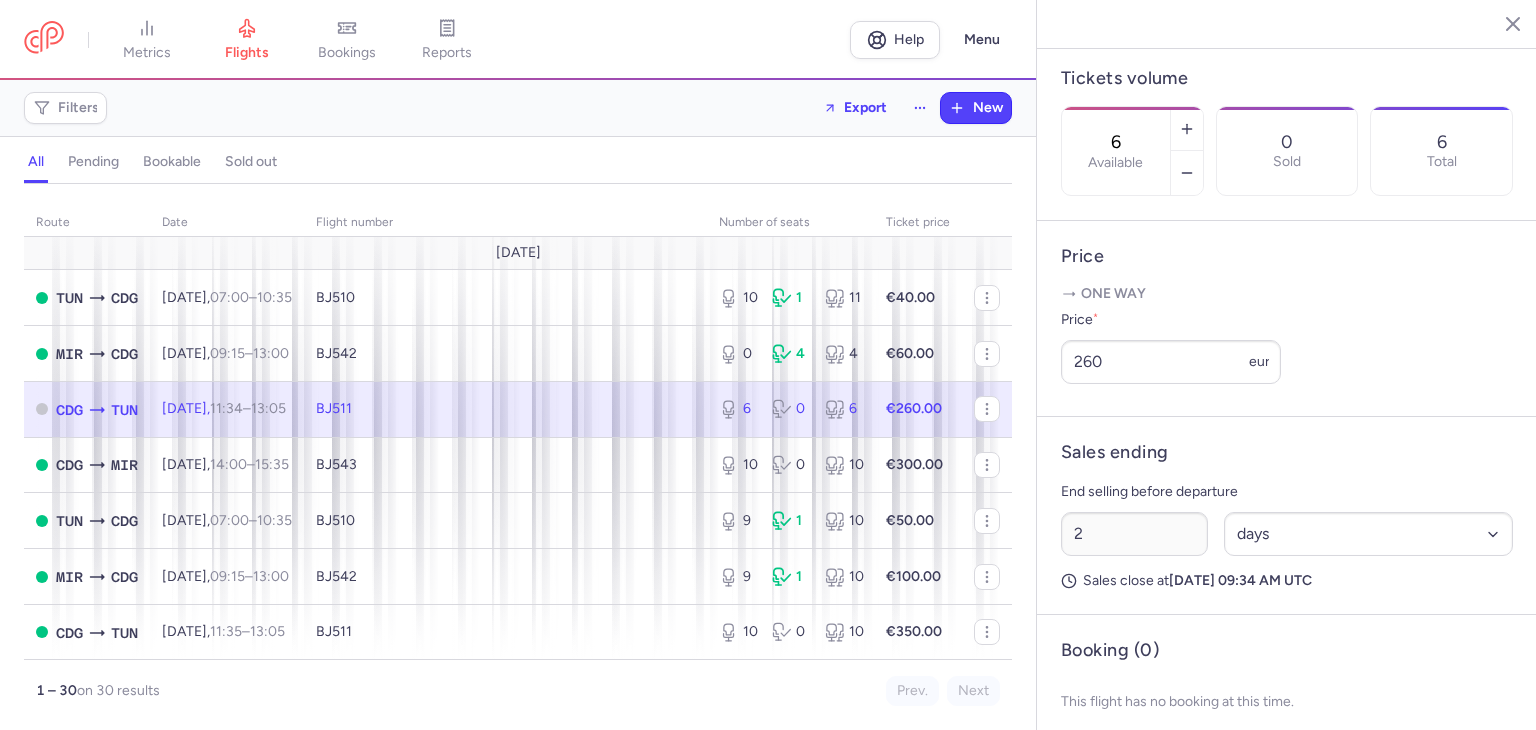 scroll, scrollTop: 648, scrollLeft: 0, axis: vertical 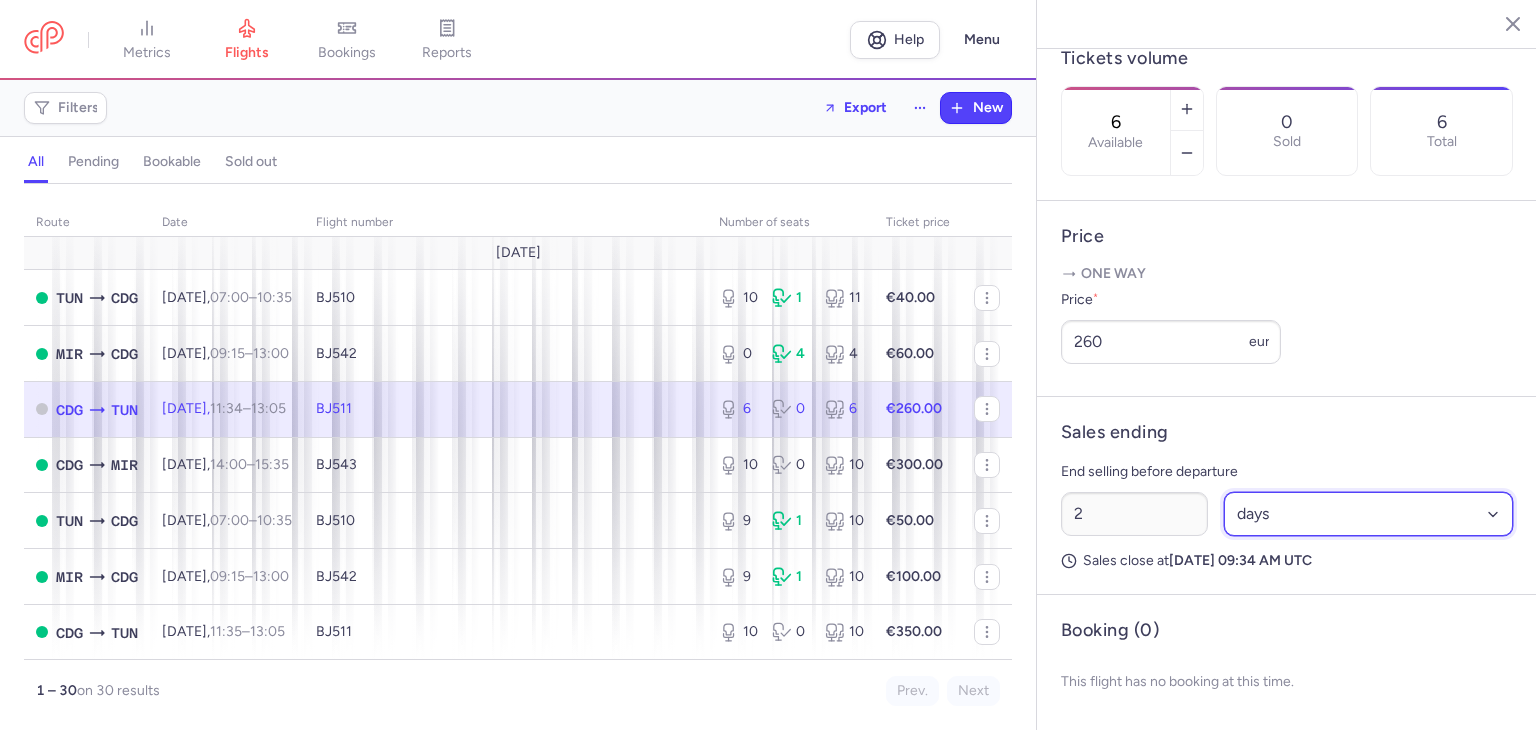 click on "Select an option hours days" at bounding box center [1369, 514] 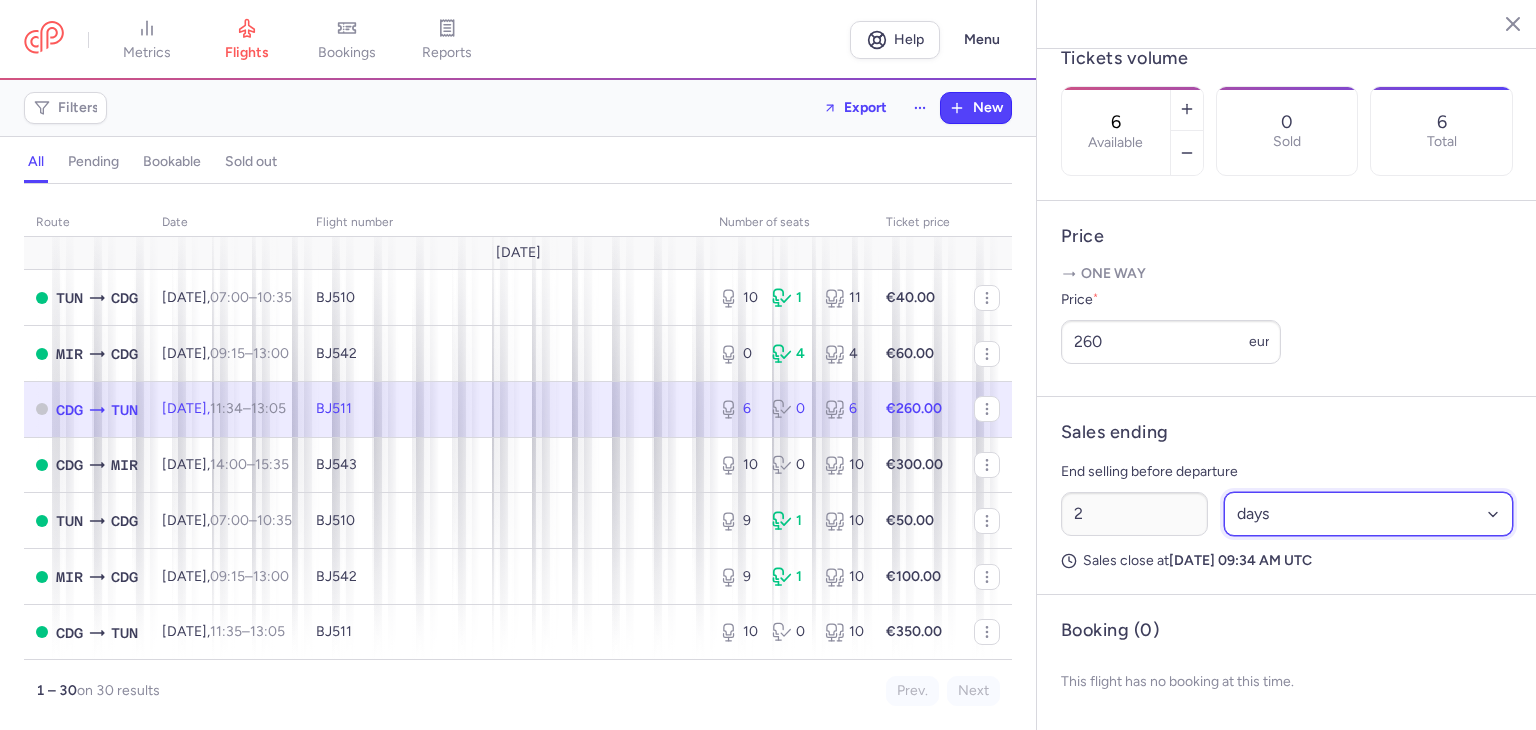 select on "hours" 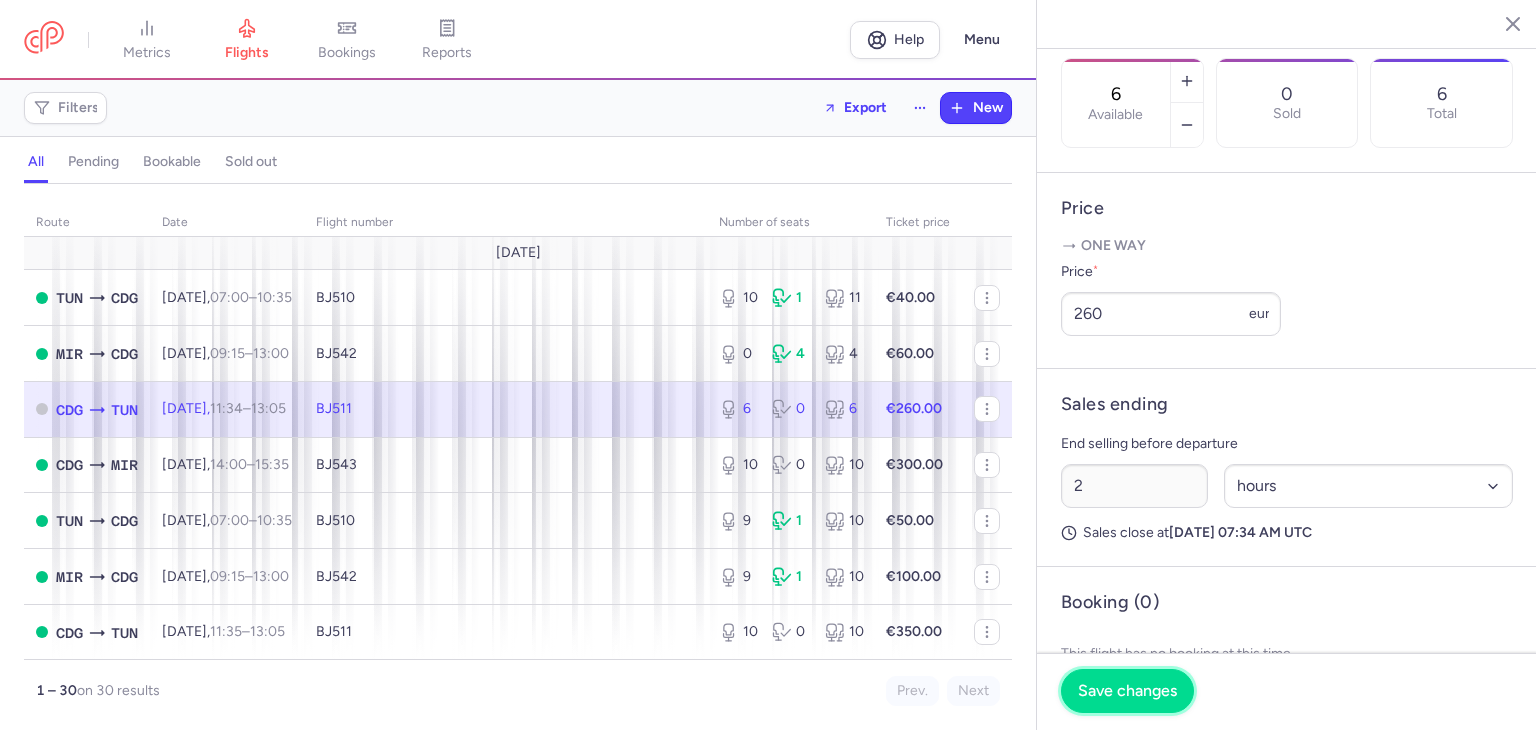 click on "Save changes" at bounding box center (1127, 691) 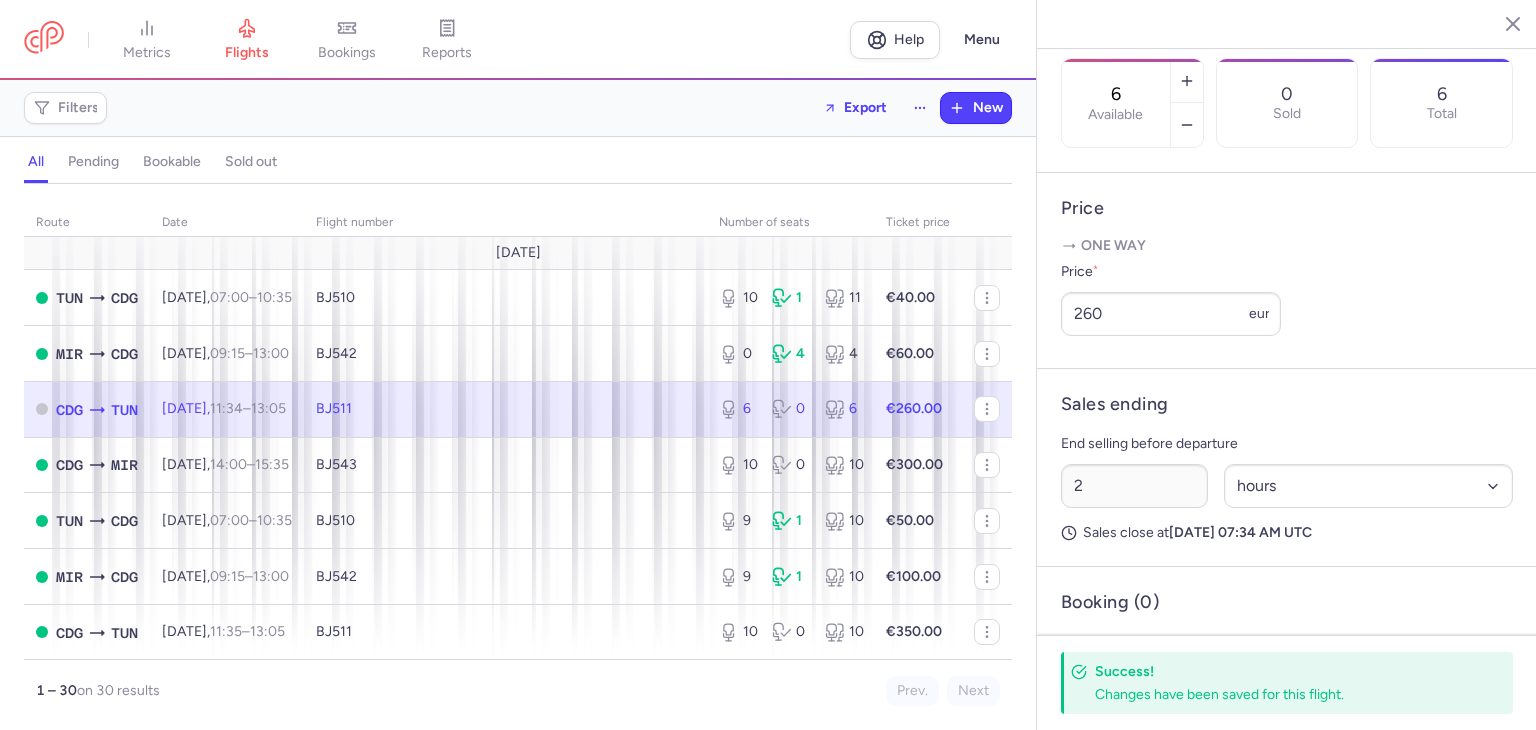 click on "Sales ending End selling before departure 2 Select an option hours days Sales close at  Sunday, July 20, 2025	07:34 AM UTC" at bounding box center [1287, 468] 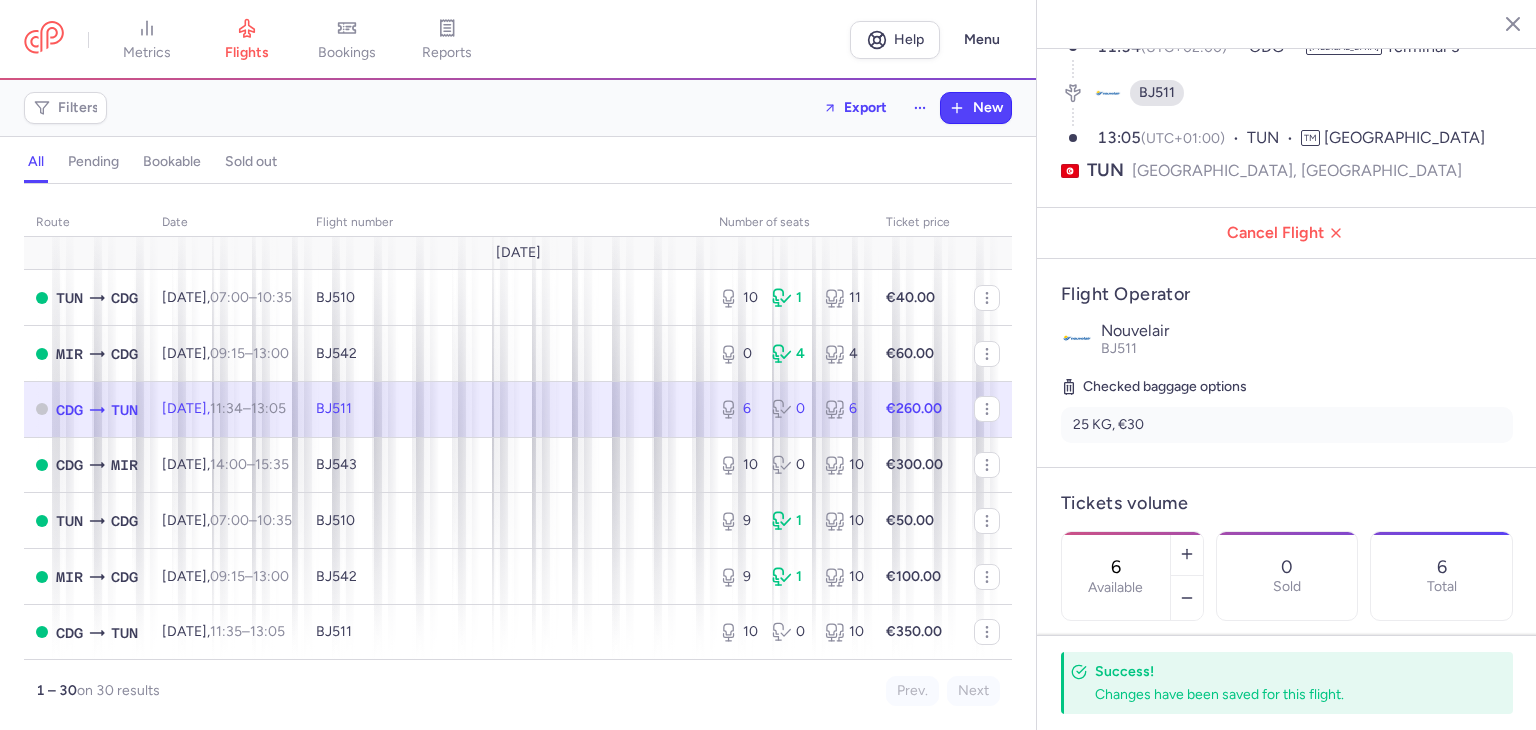 scroll, scrollTop: 648, scrollLeft: 0, axis: vertical 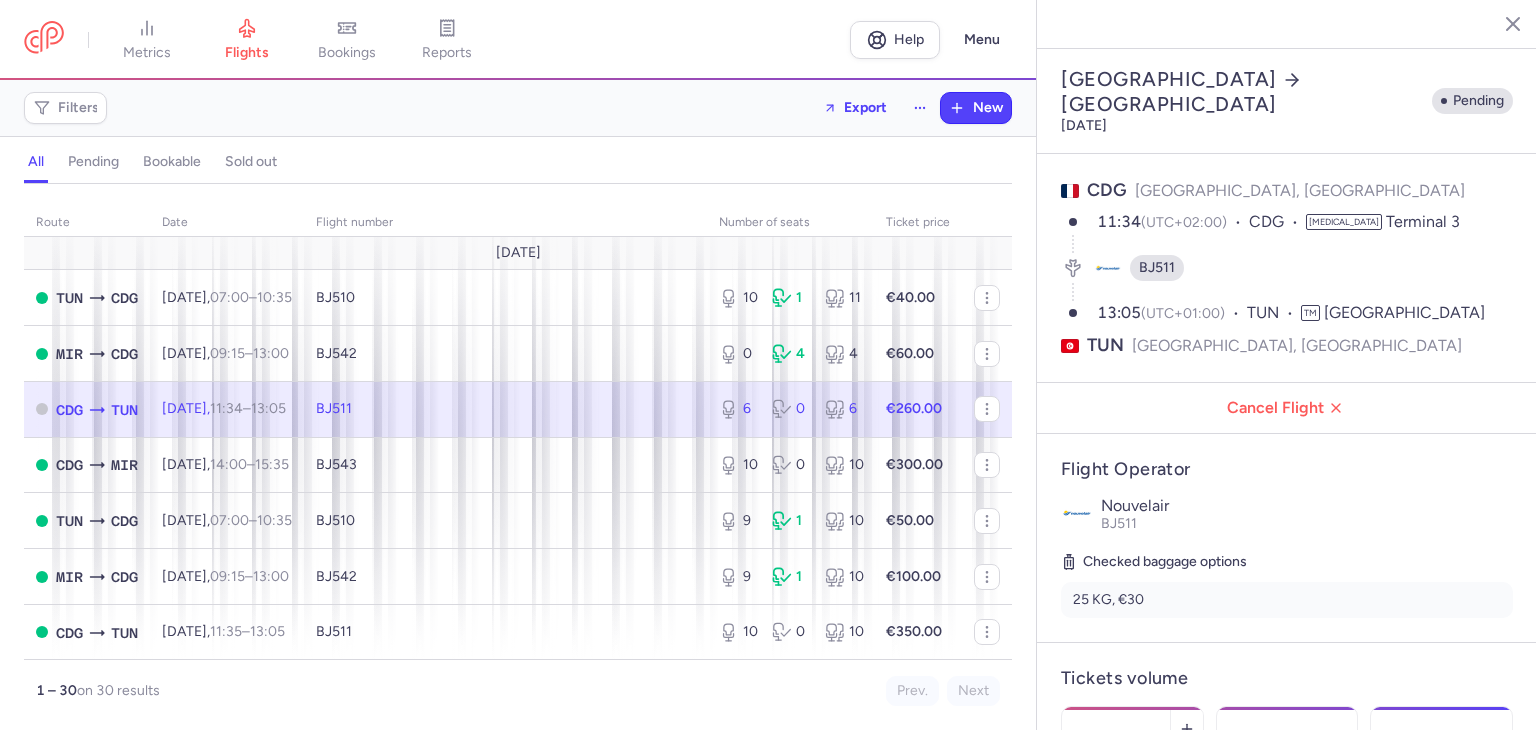 select on "hours" 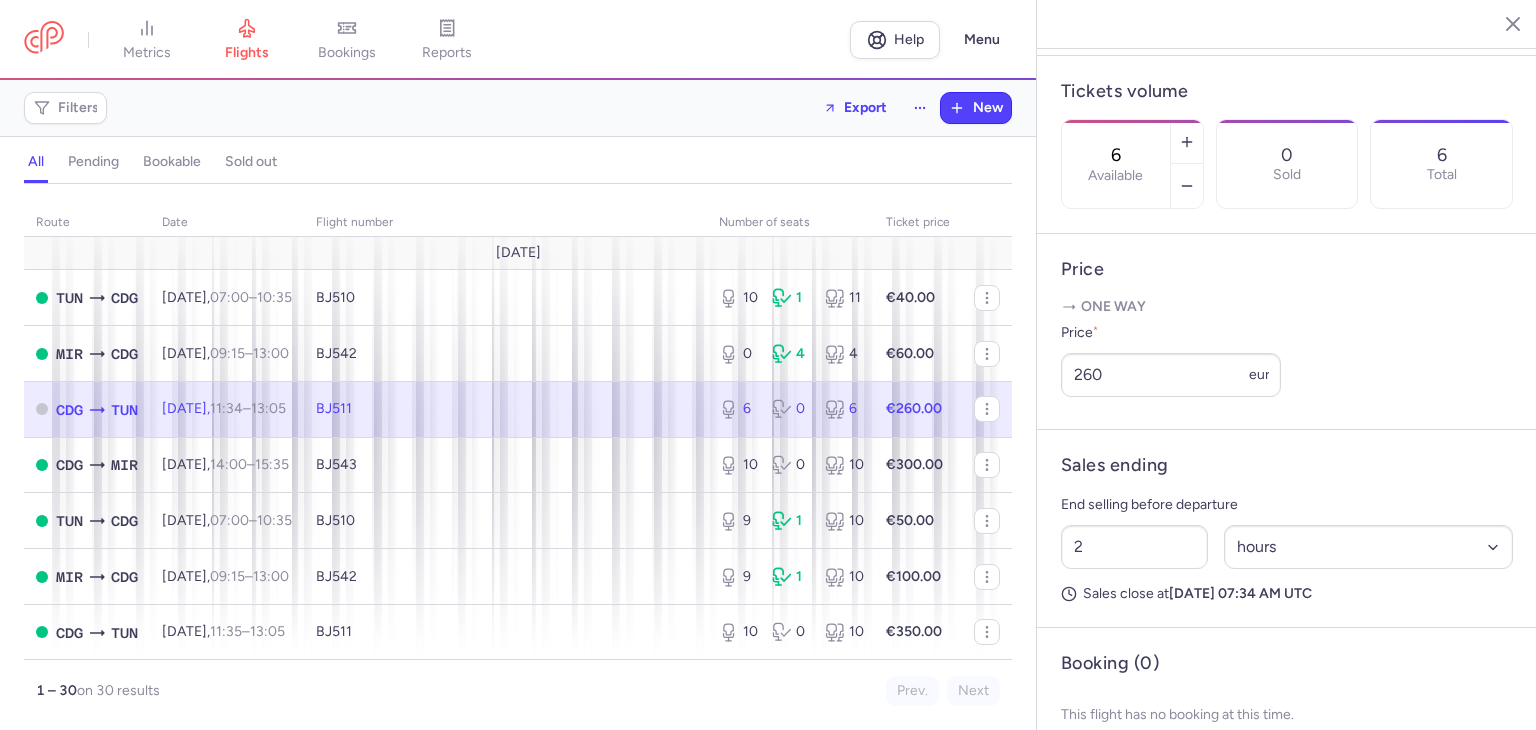 scroll, scrollTop: 648, scrollLeft: 0, axis: vertical 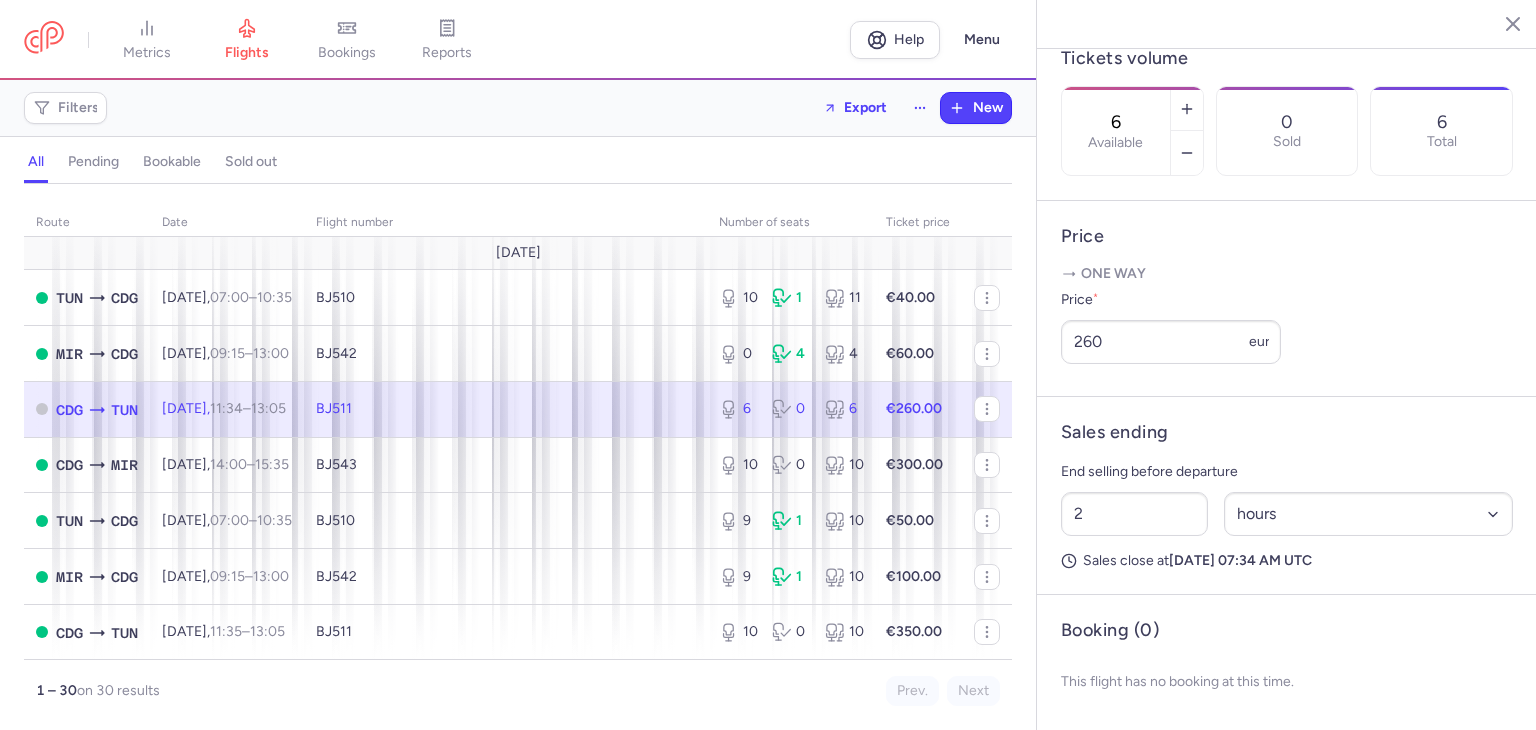 click on "End selling before departure 2 Select an option hours days Sales close at  Sunday, July 20, 2025	07:34 AM UTC" at bounding box center (1287, 515) 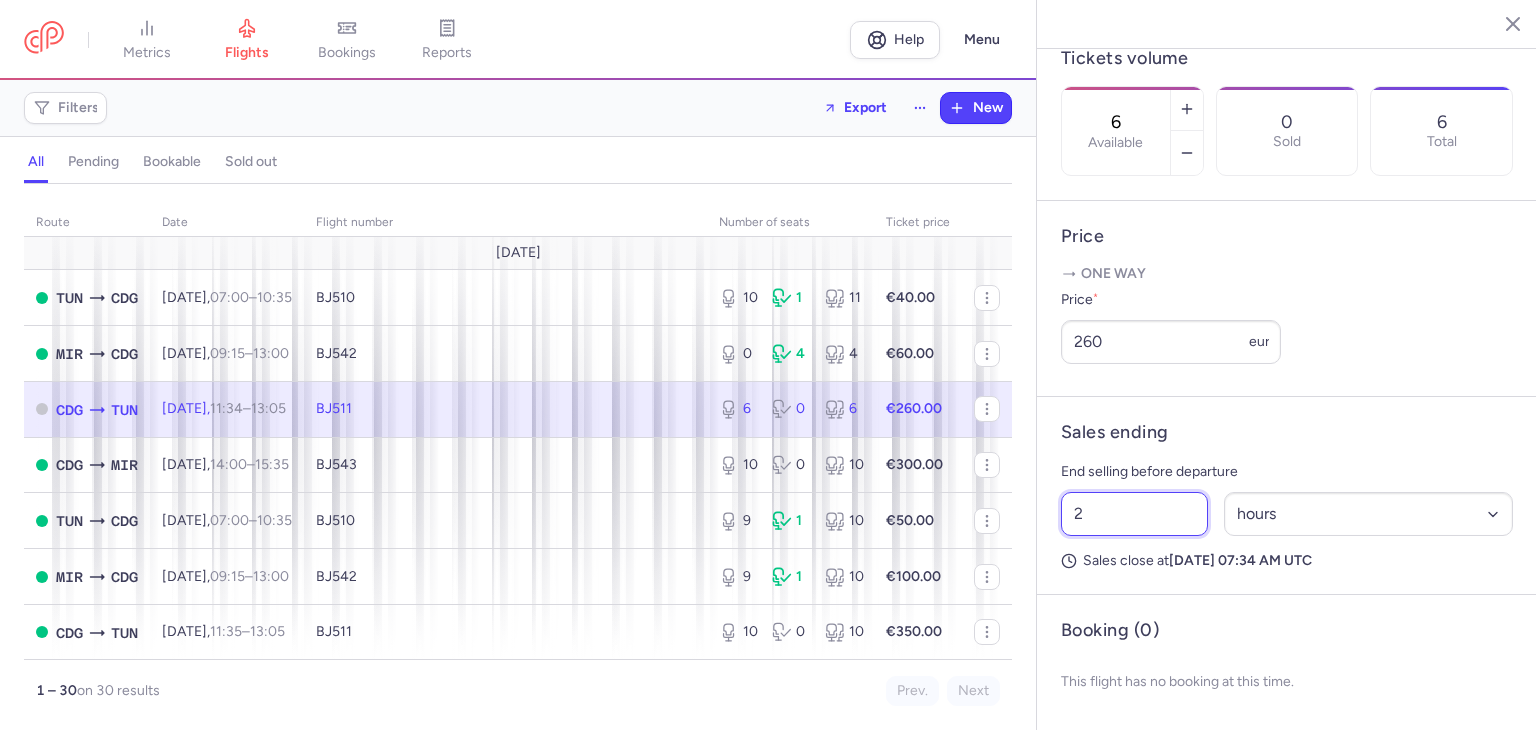 click on "2" at bounding box center (1134, 514) 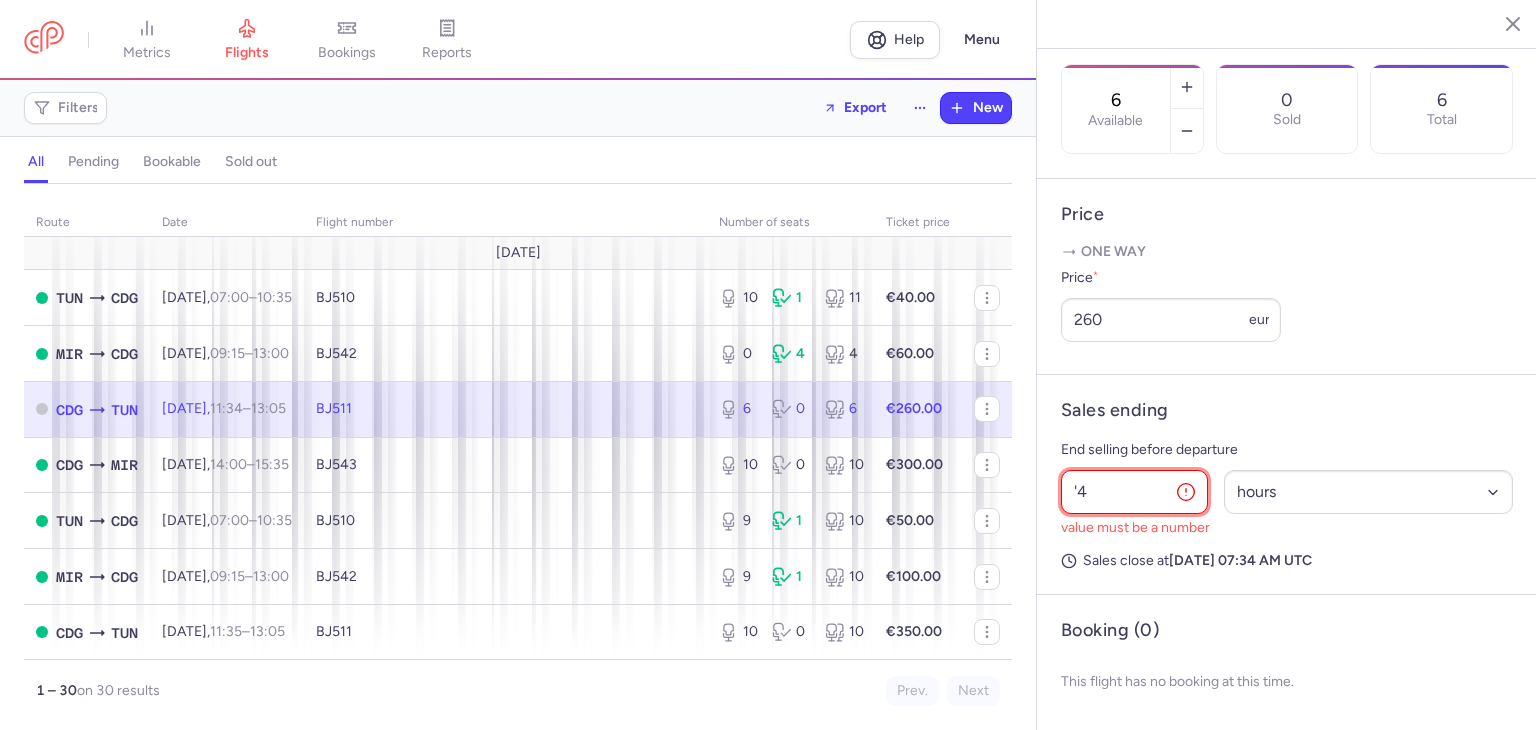 type on "'" 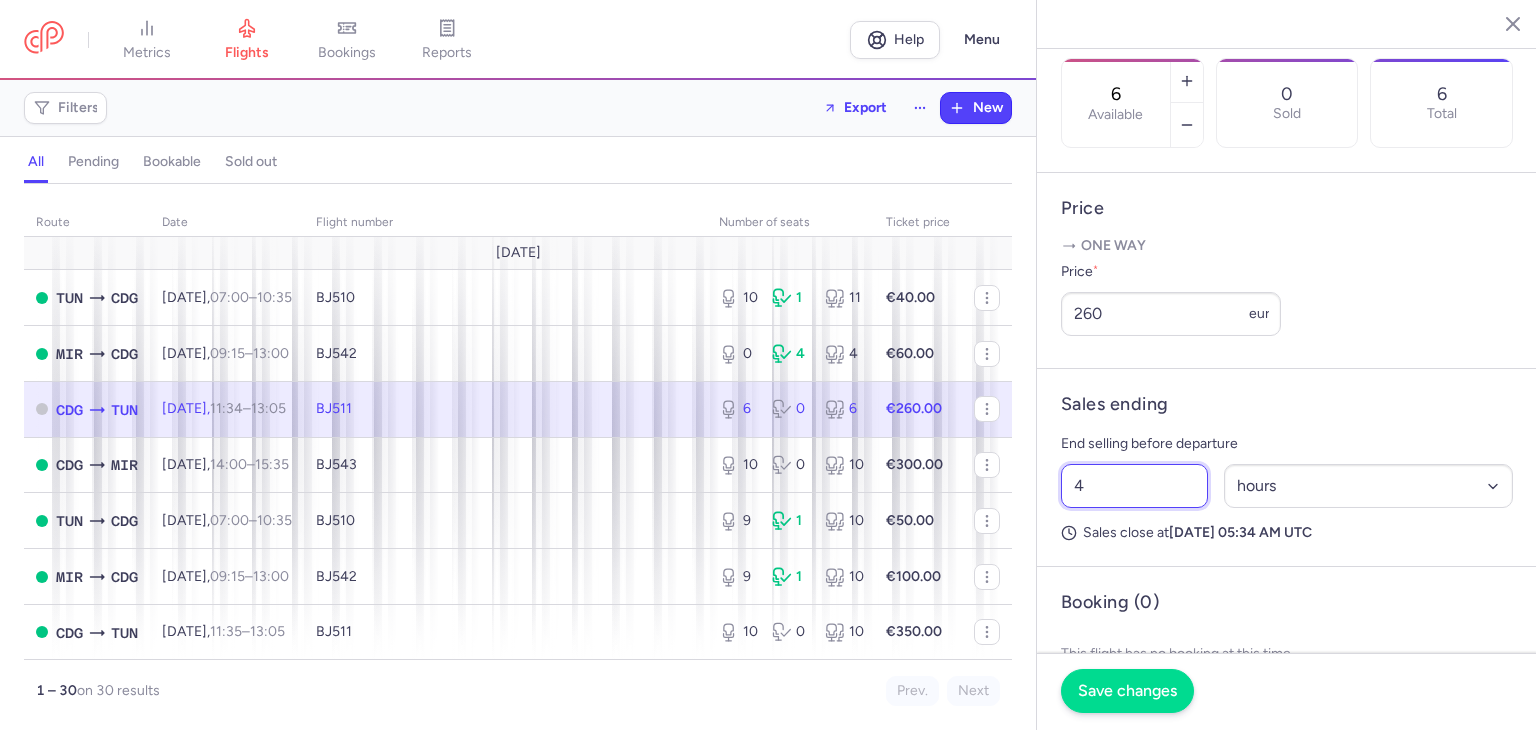 type on "4" 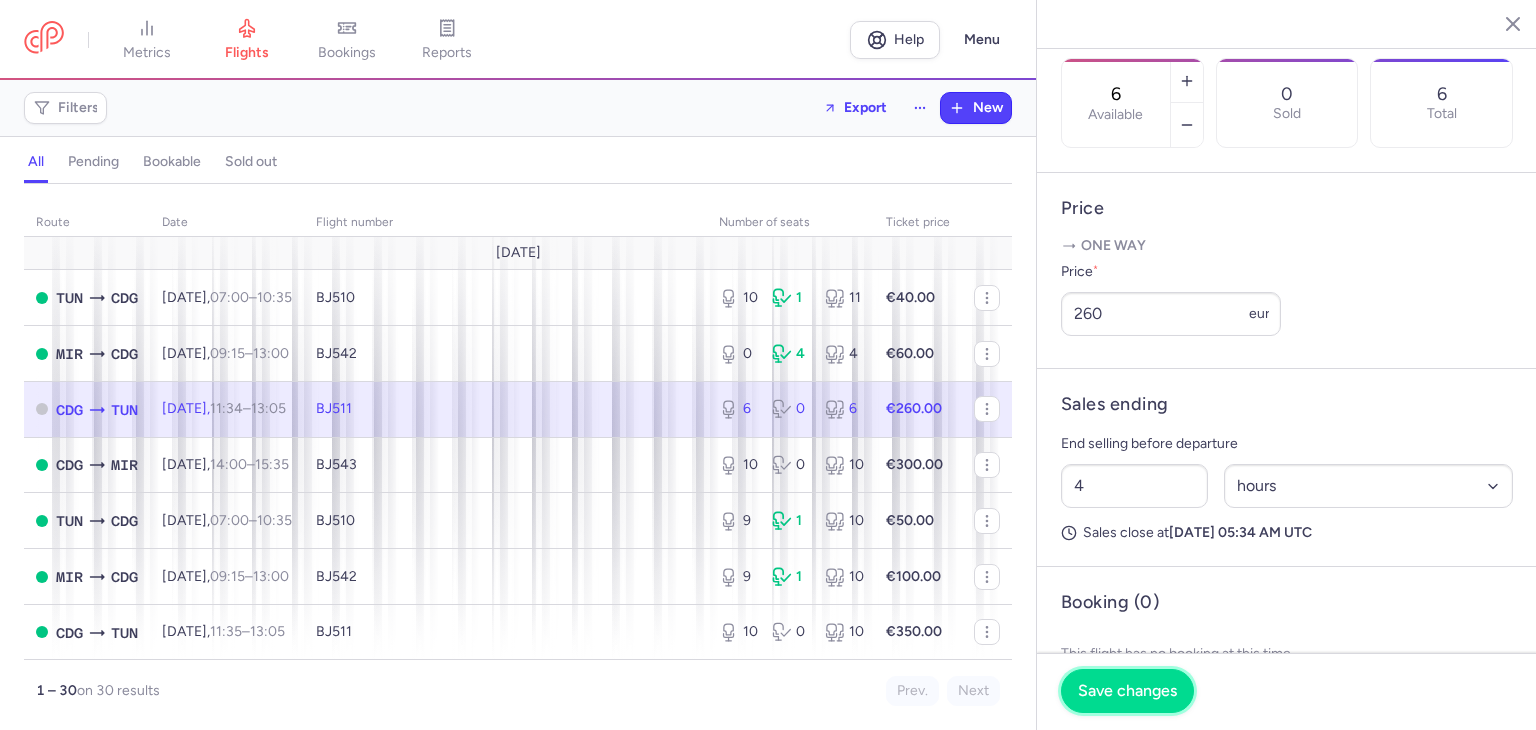 click on "Save changes" at bounding box center [1127, 691] 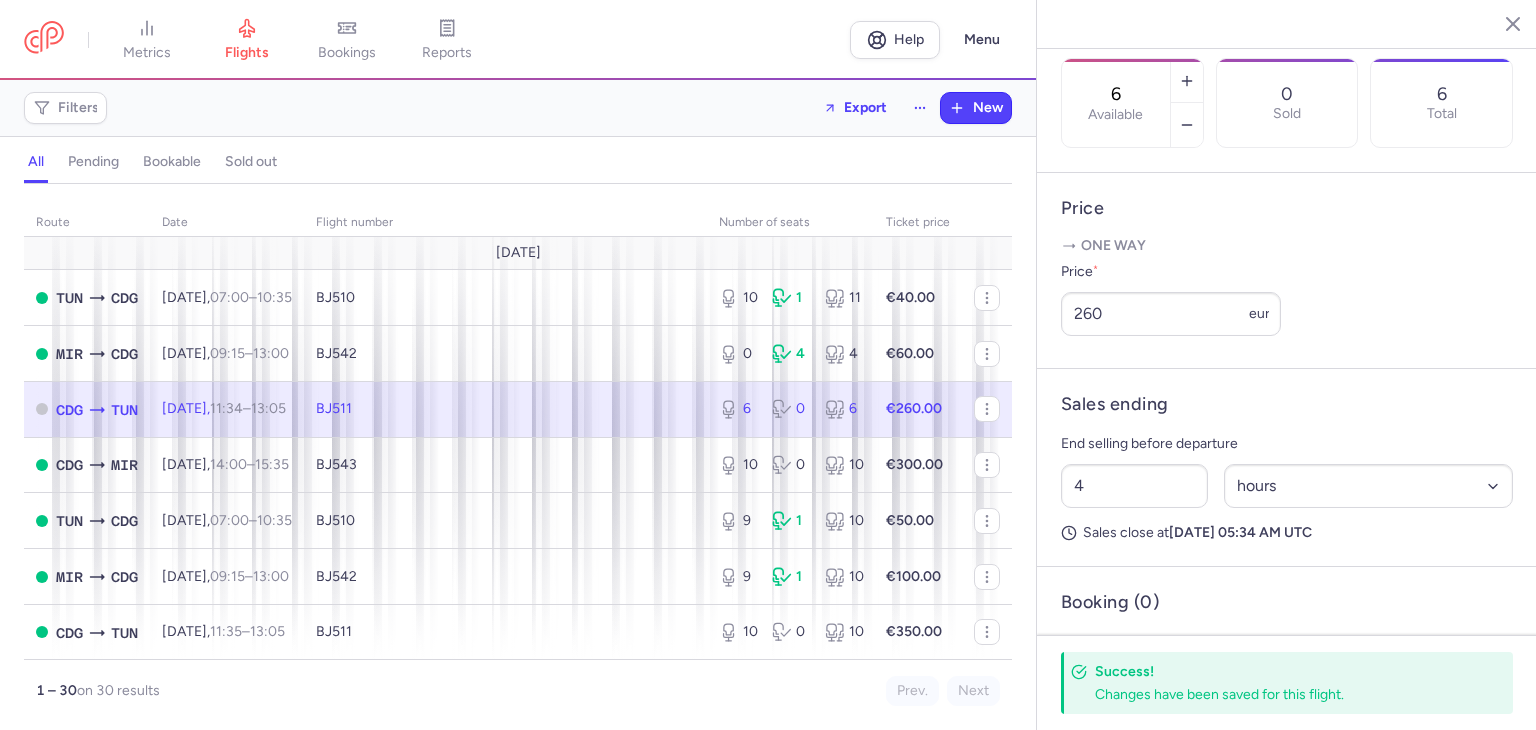 click on "BJ511" at bounding box center (505, 409) 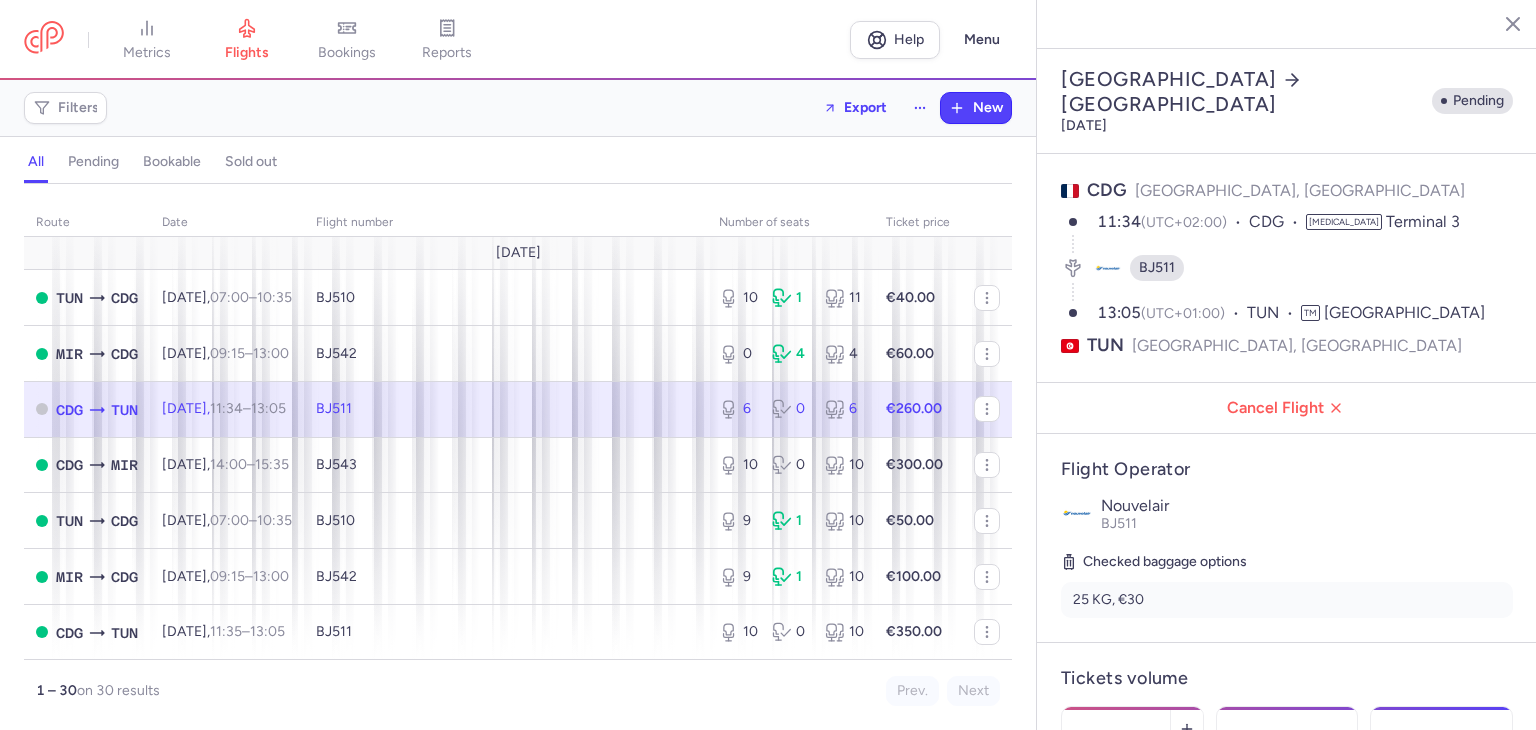 select on "hours" 